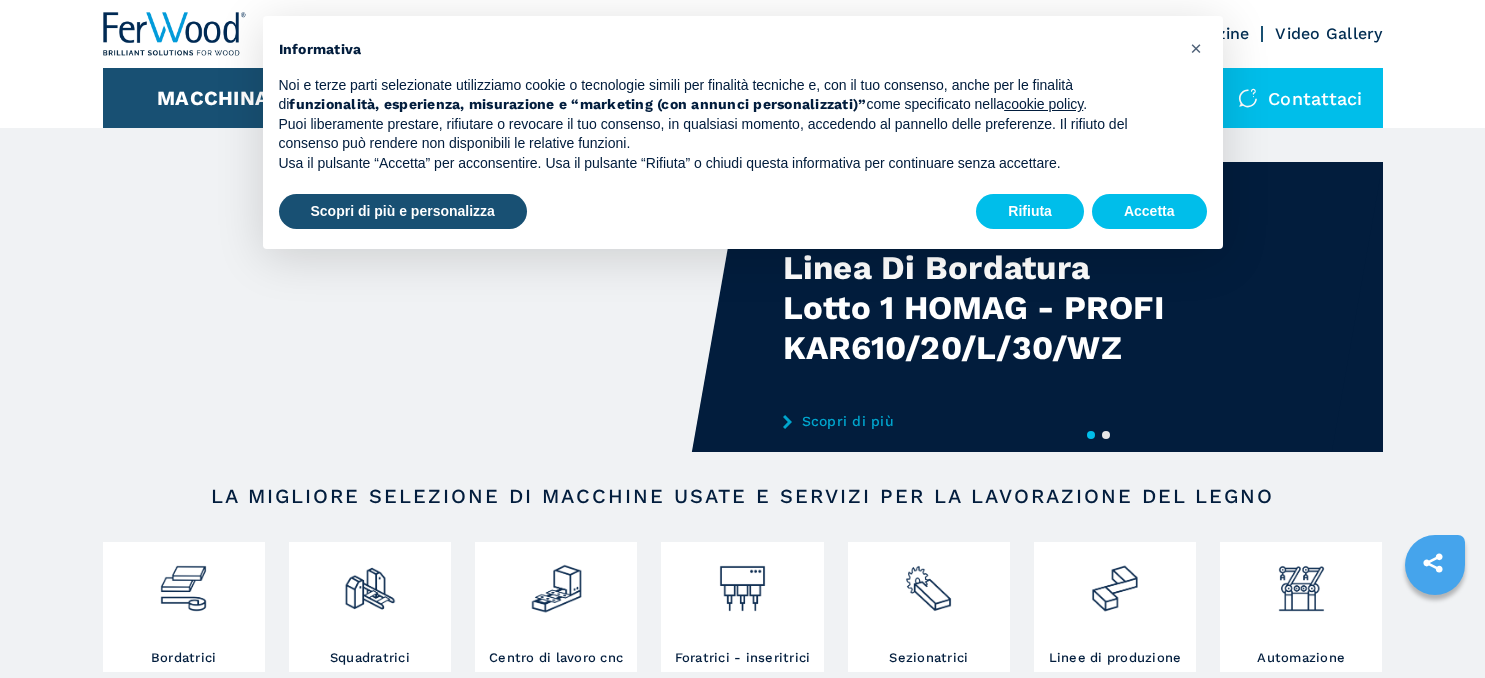 scroll, scrollTop: 0, scrollLeft: 0, axis: both 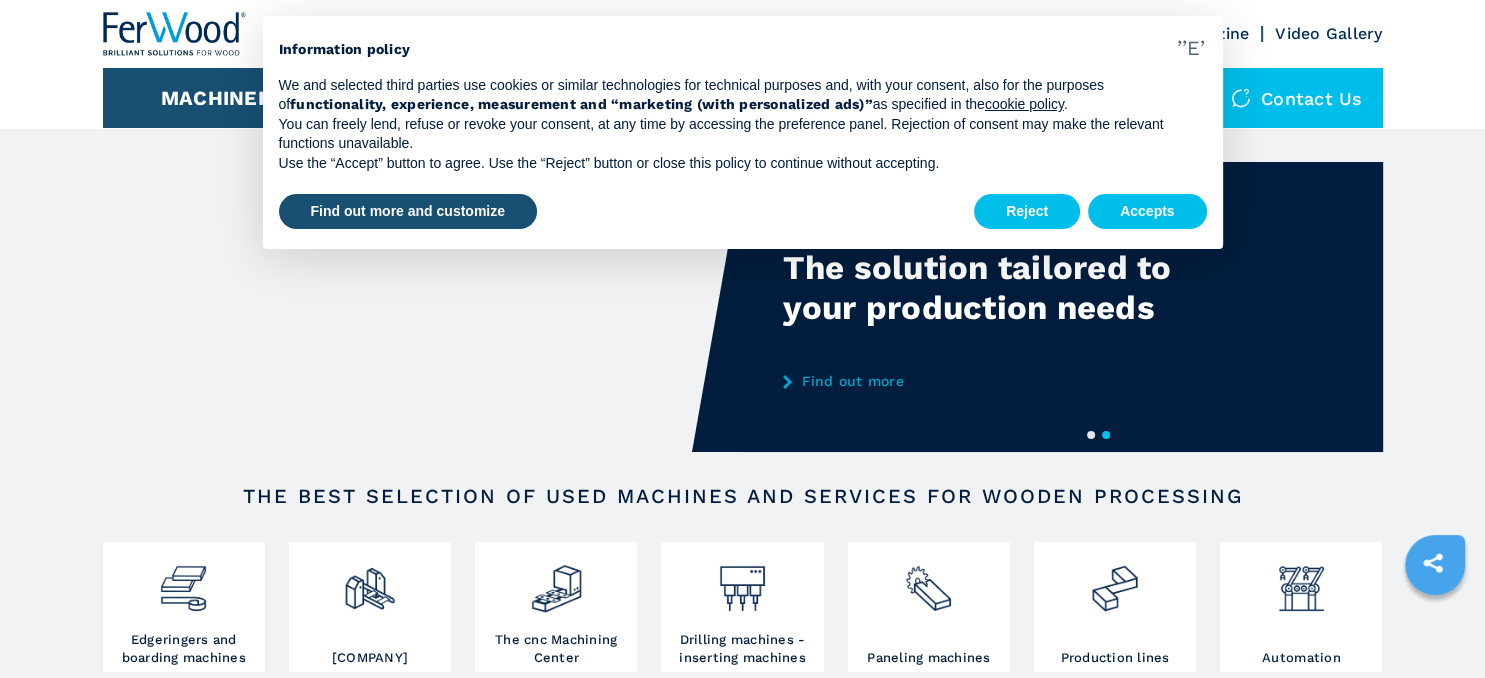 click on "Find out more" at bounding box center (979, 381) 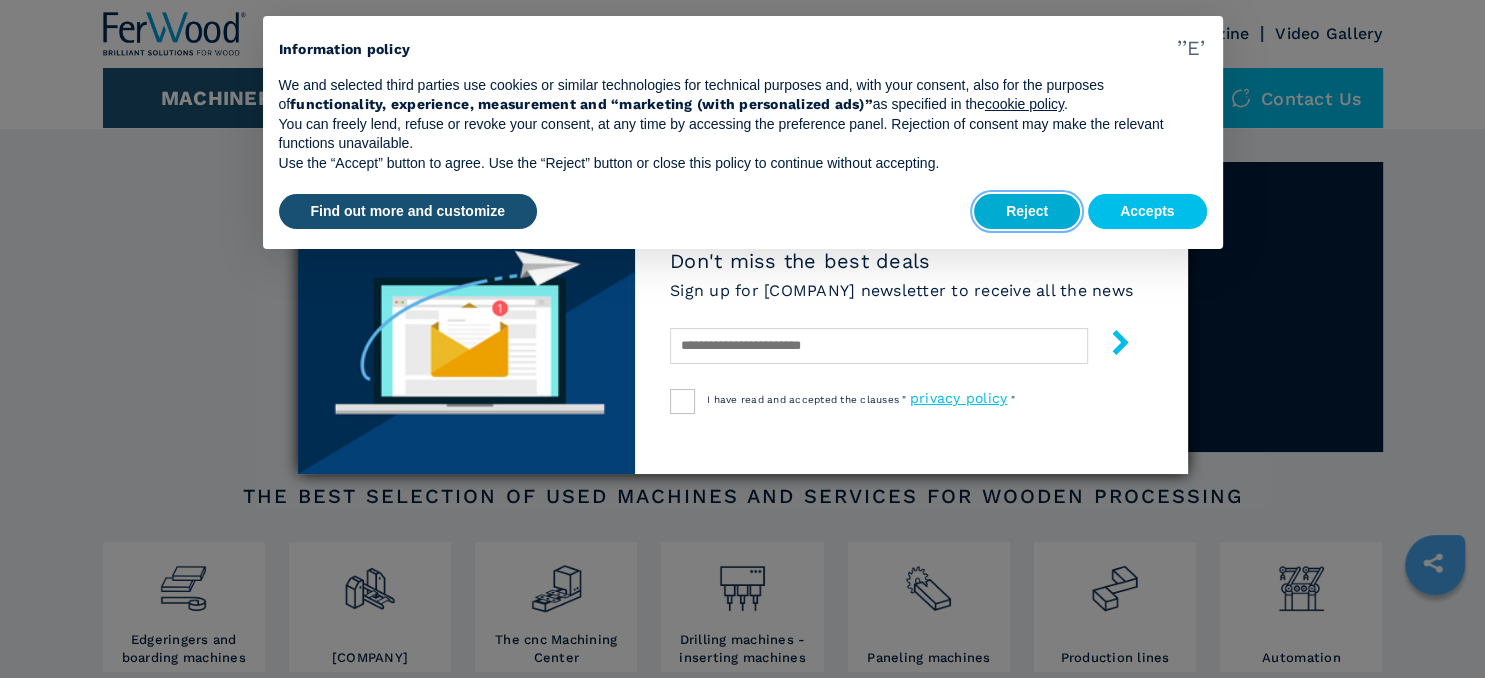 click on "Reject" at bounding box center [1027, 212] 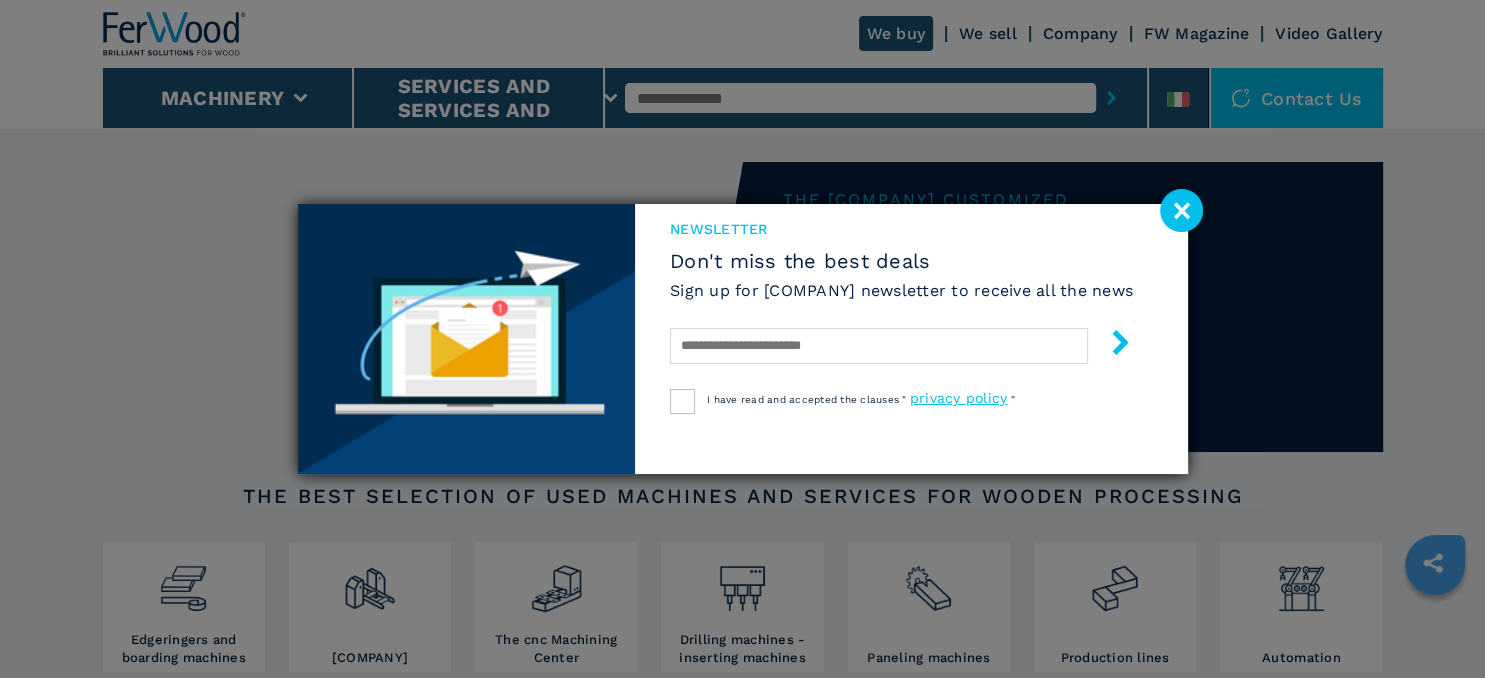 click 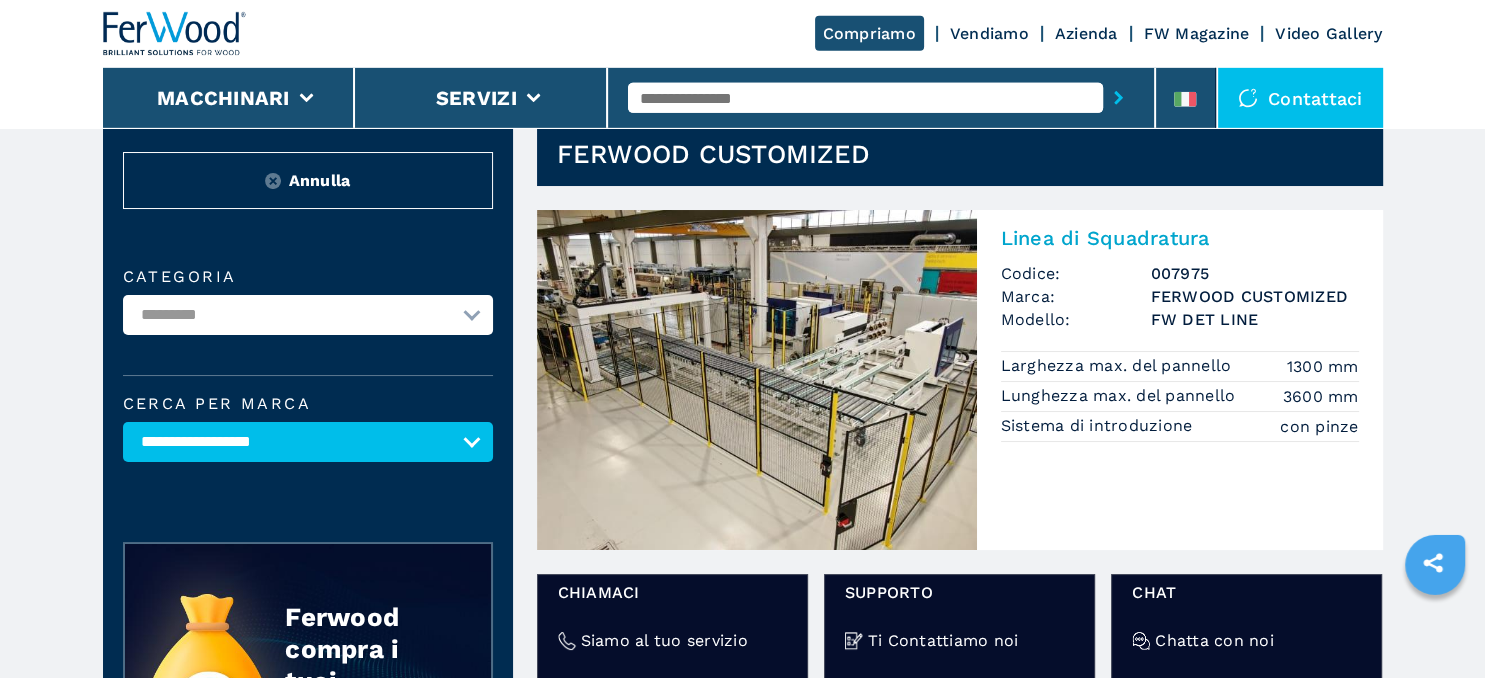 scroll, scrollTop: 0, scrollLeft: 0, axis: both 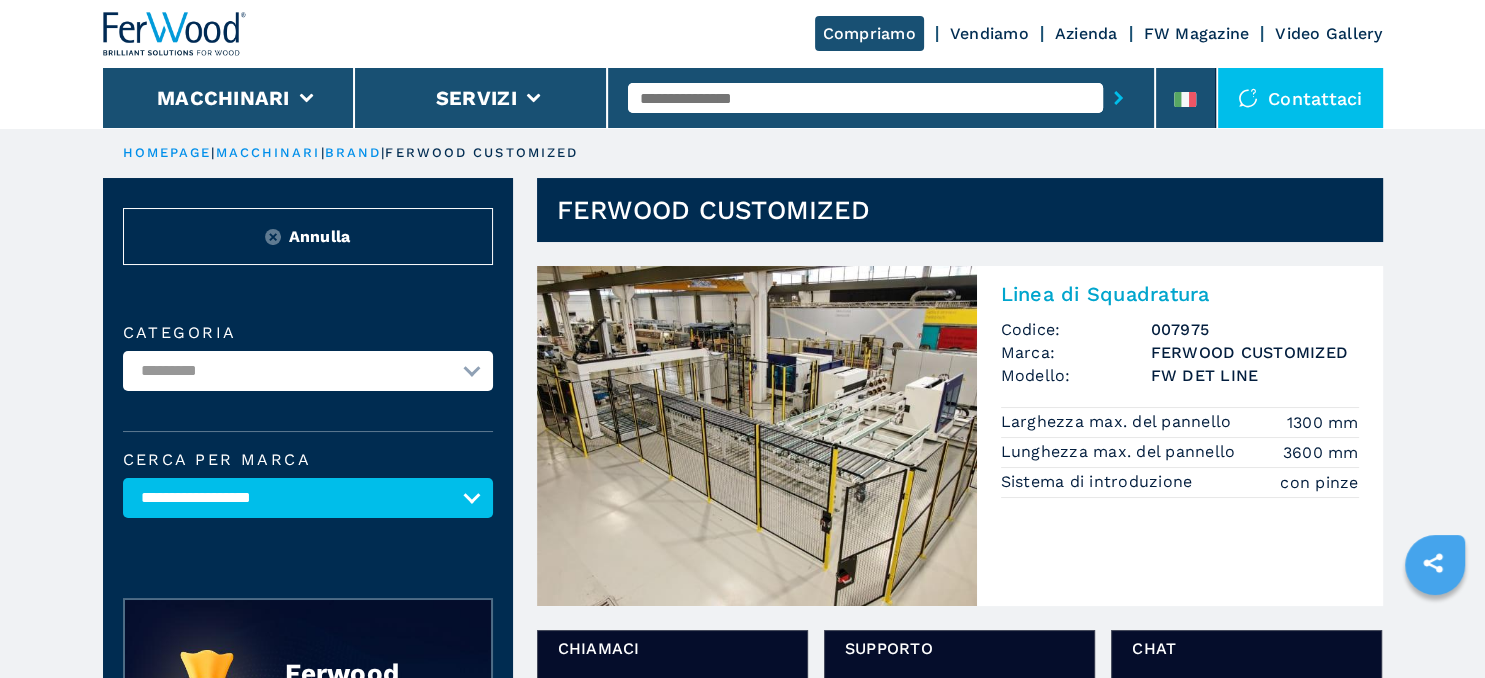 click on "**********" at bounding box center [308, 371] 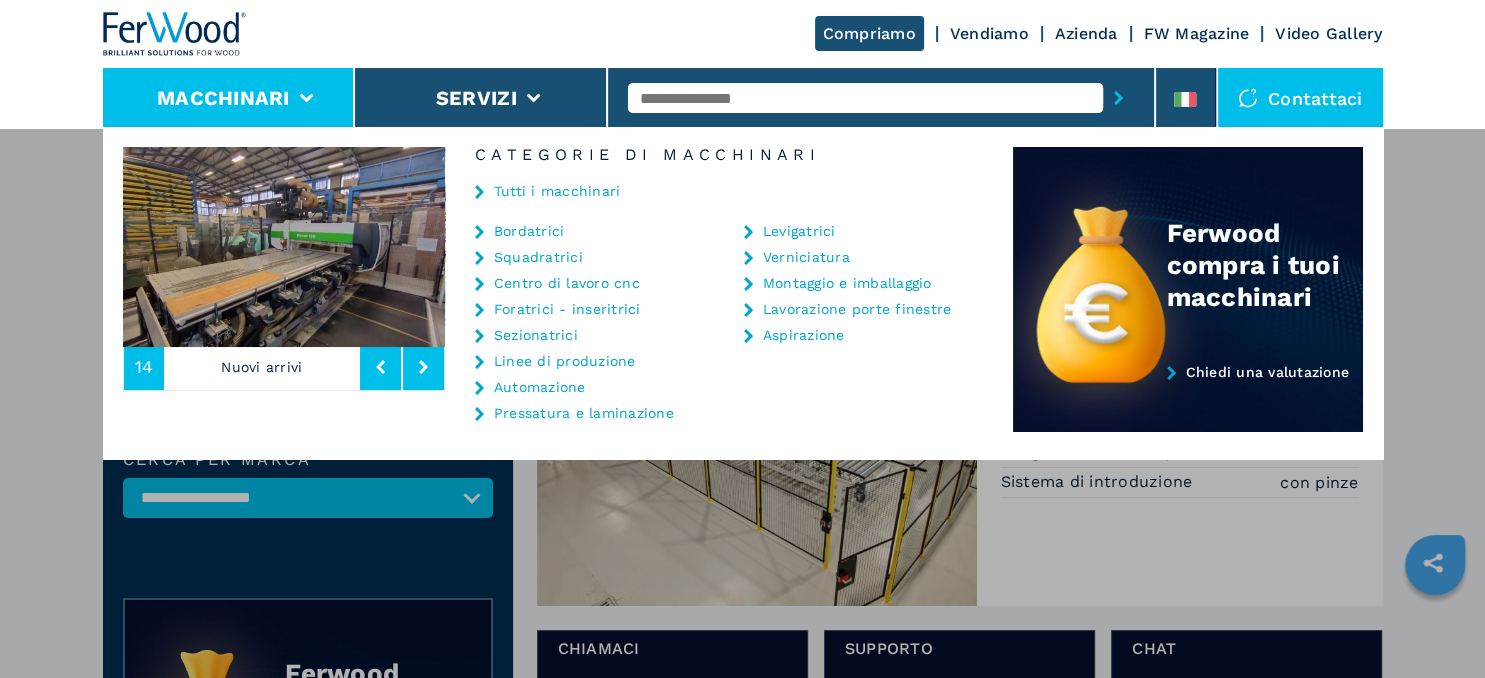 click on "Bordatrici" at bounding box center [529, 231] 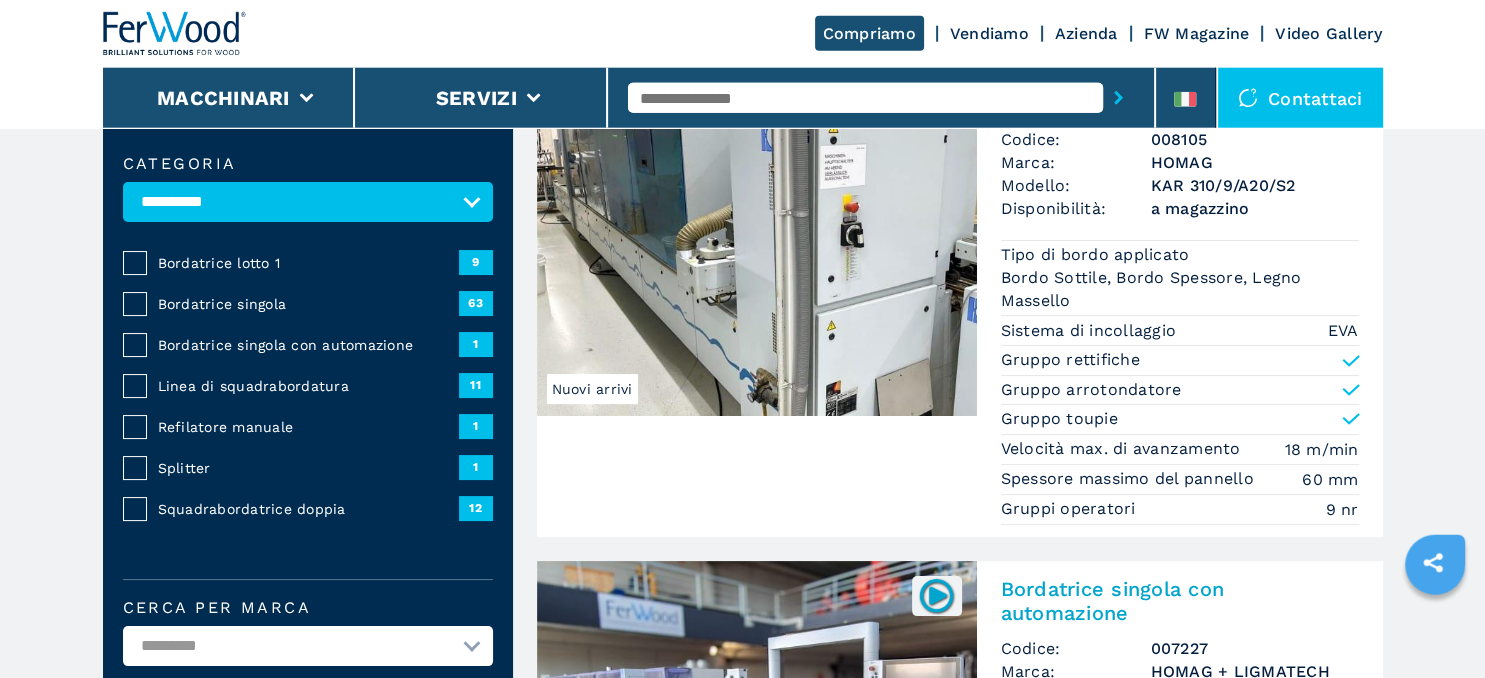 scroll, scrollTop: 211, scrollLeft: 0, axis: vertical 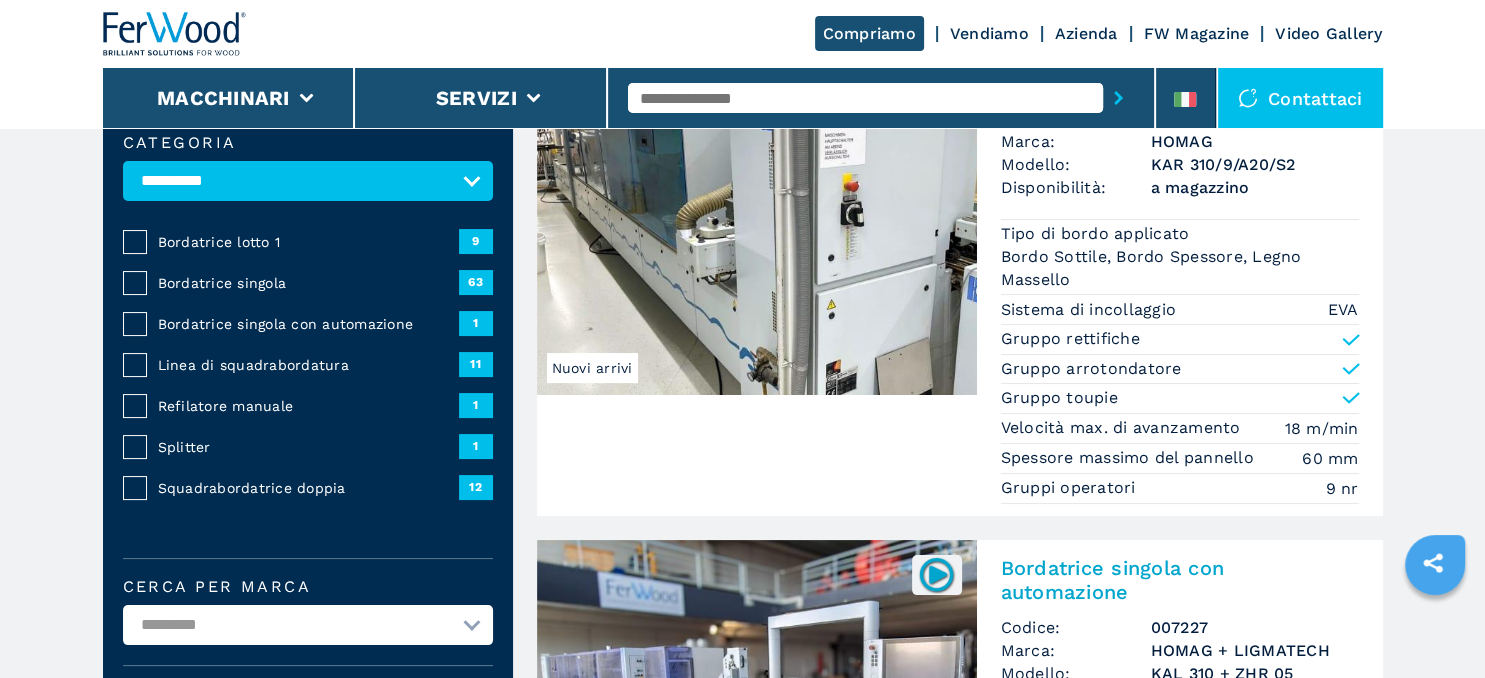 click at bounding box center (865, 98) 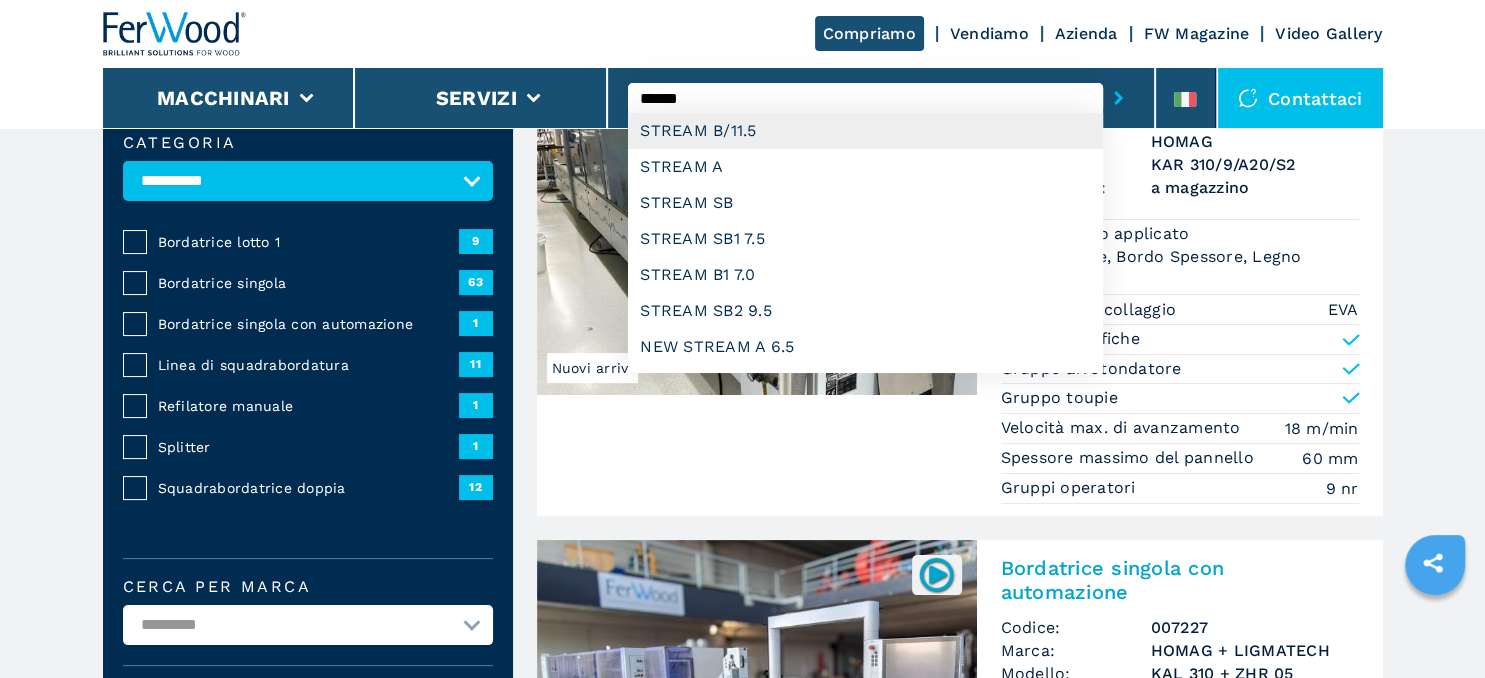 click on "STREAM B/11.5" at bounding box center (865, 131) 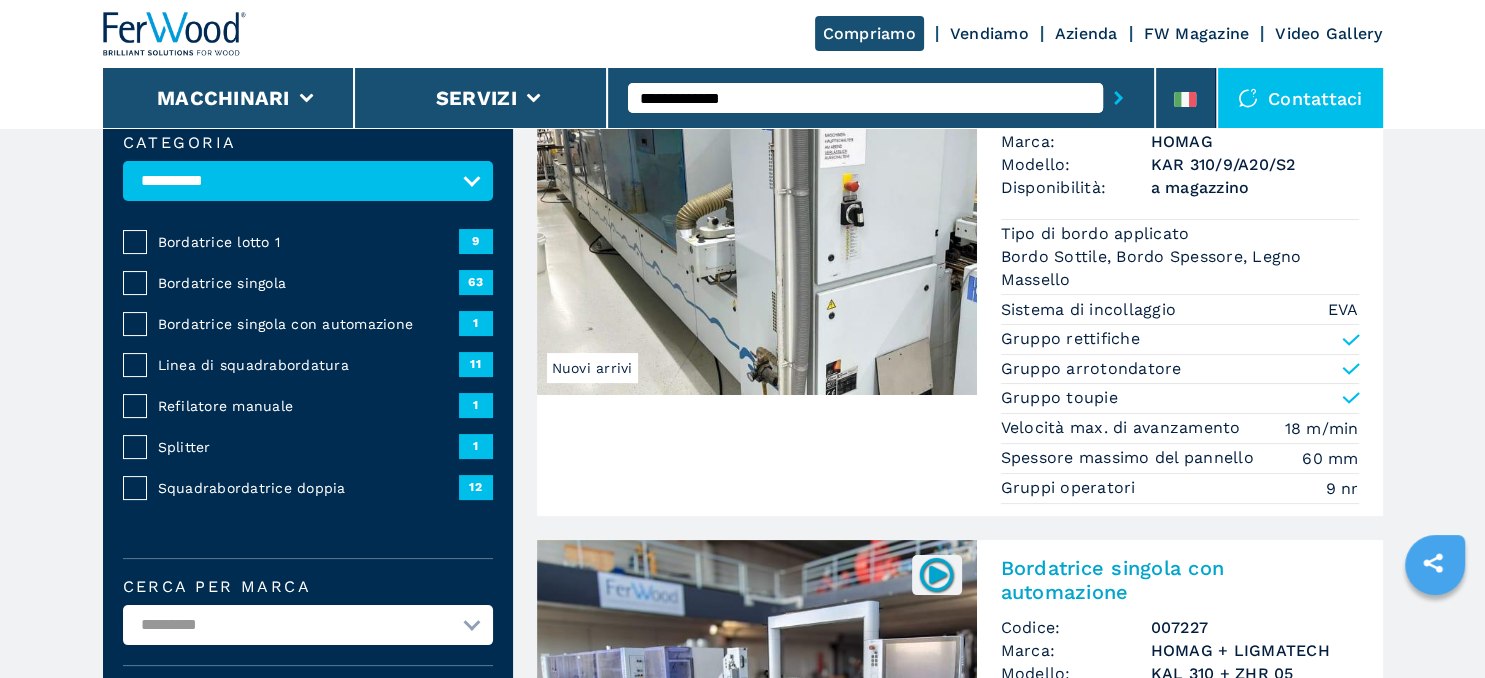 click 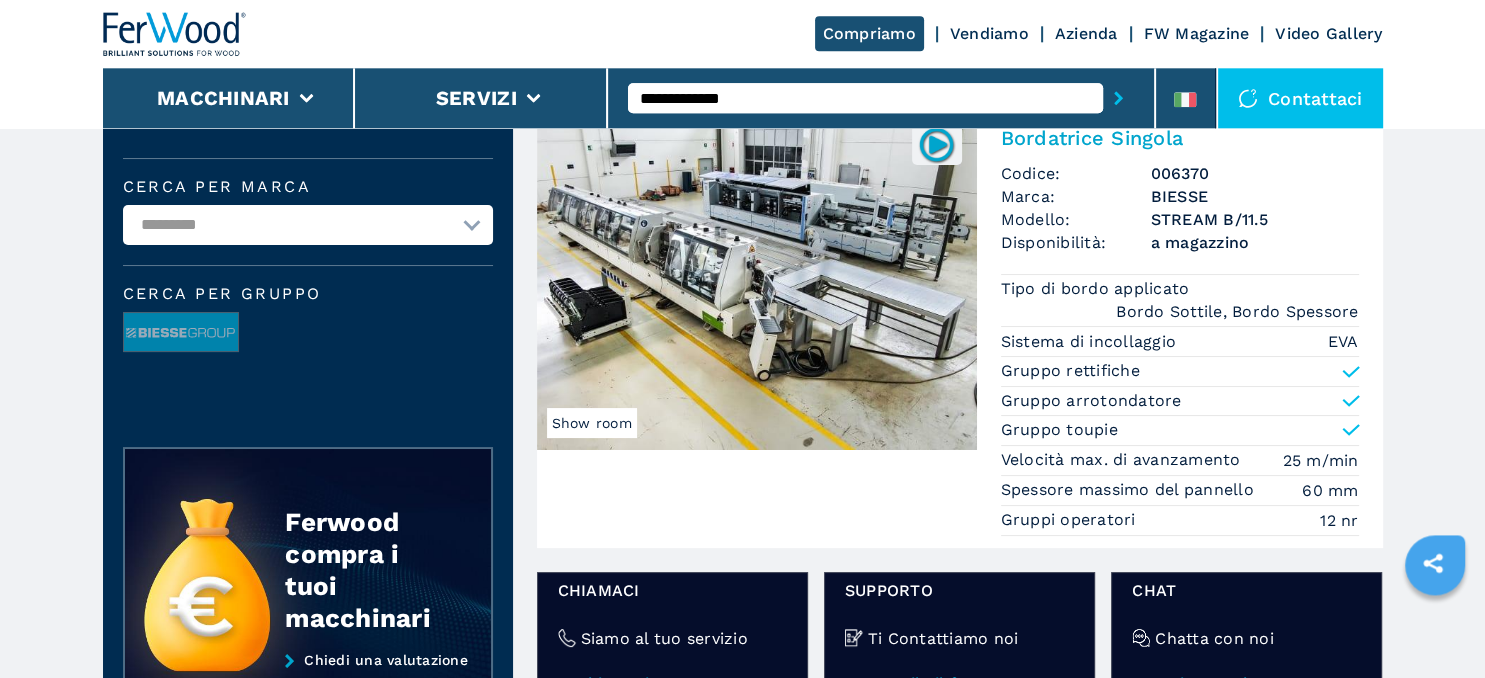 scroll, scrollTop: 105, scrollLeft: 0, axis: vertical 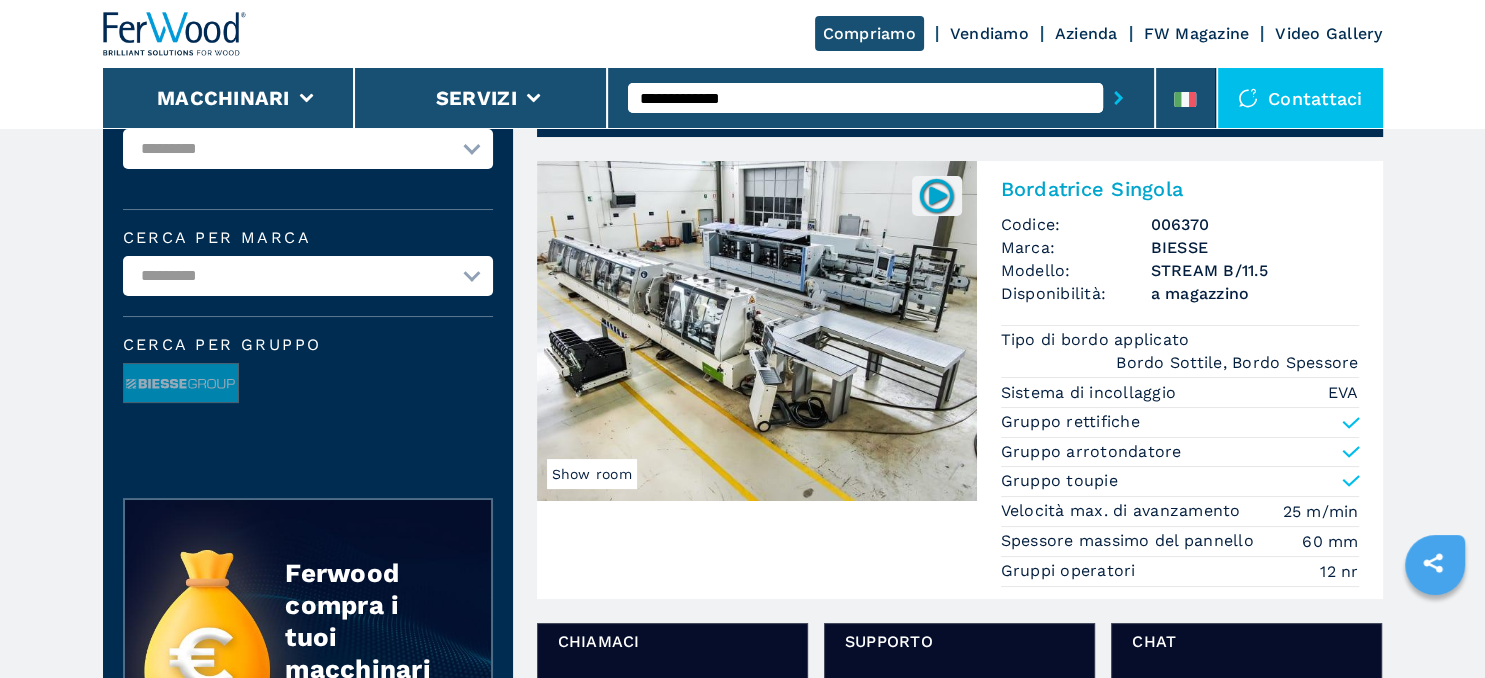 click on "**********" at bounding box center [865, 98] 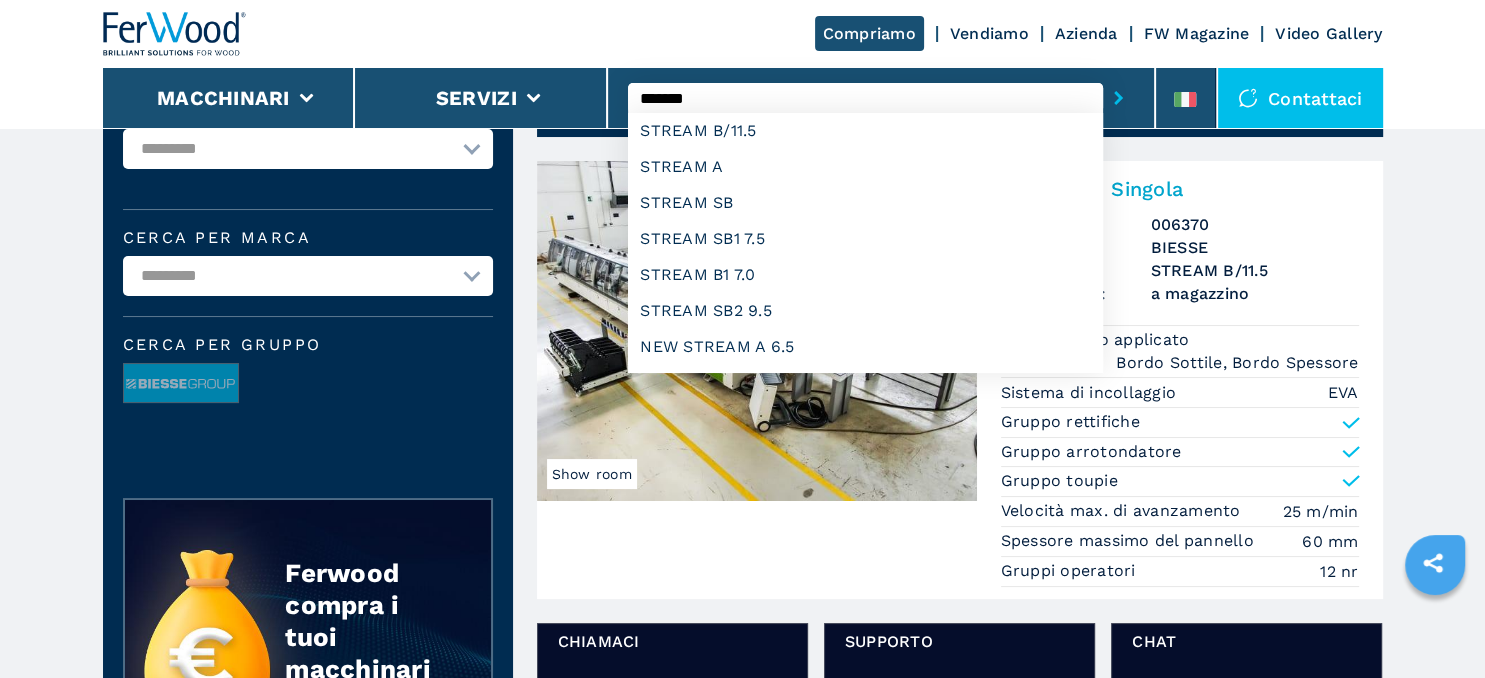 type on "******" 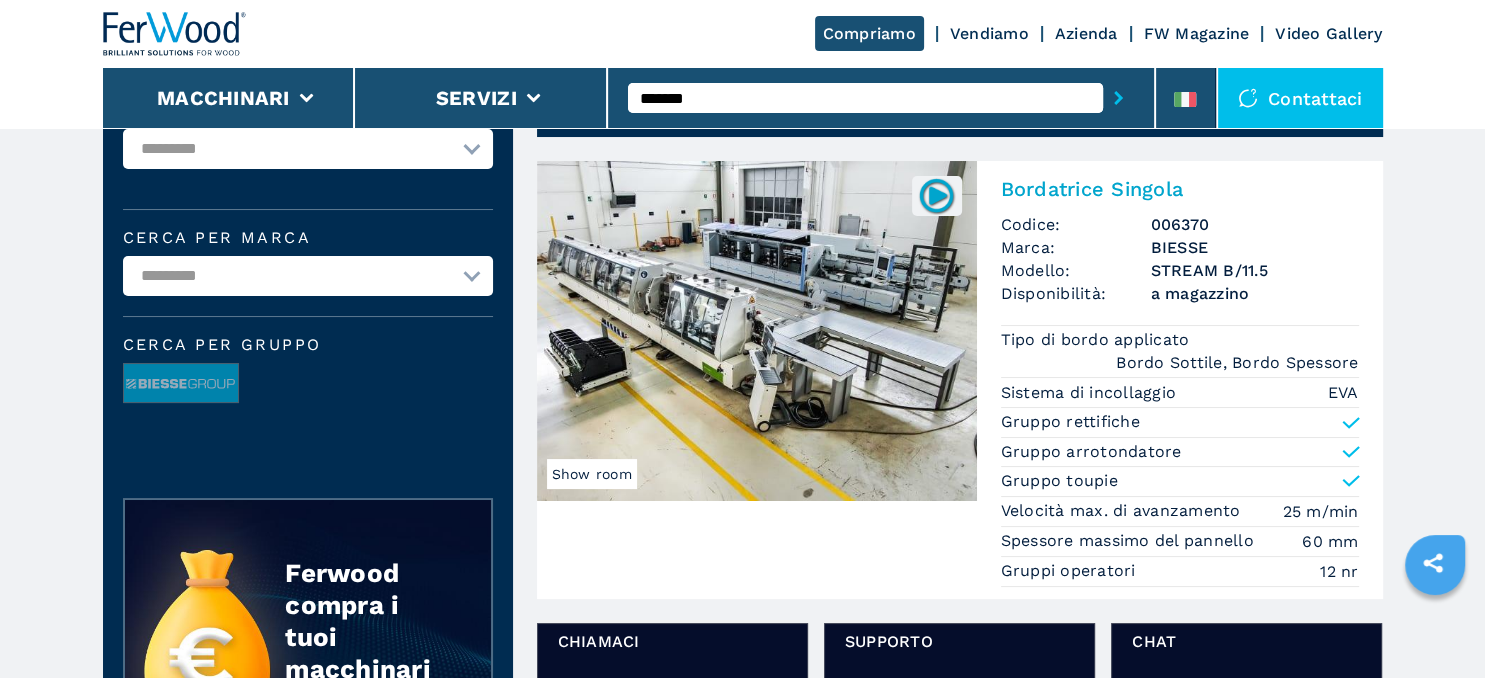 click 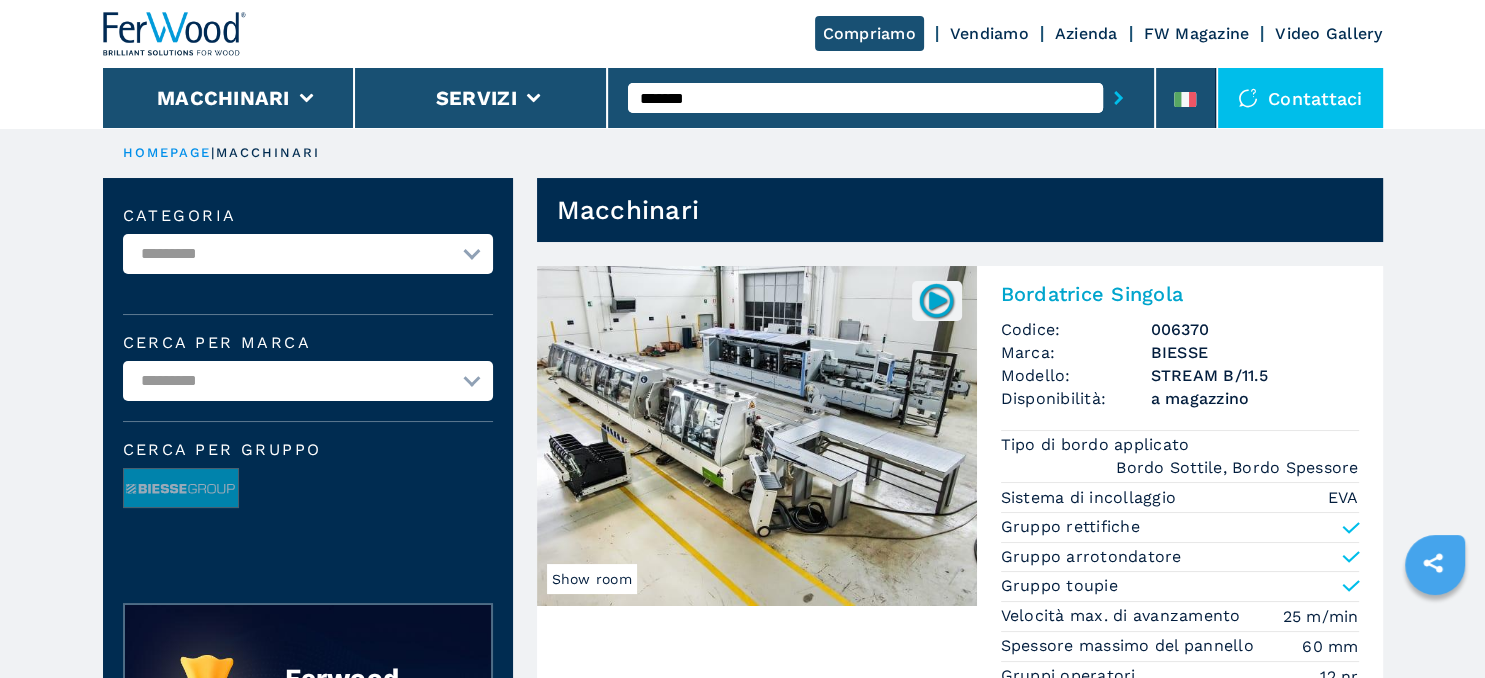 scroll, scrollTop: 23, scrollLeft: 0, axis: vertical 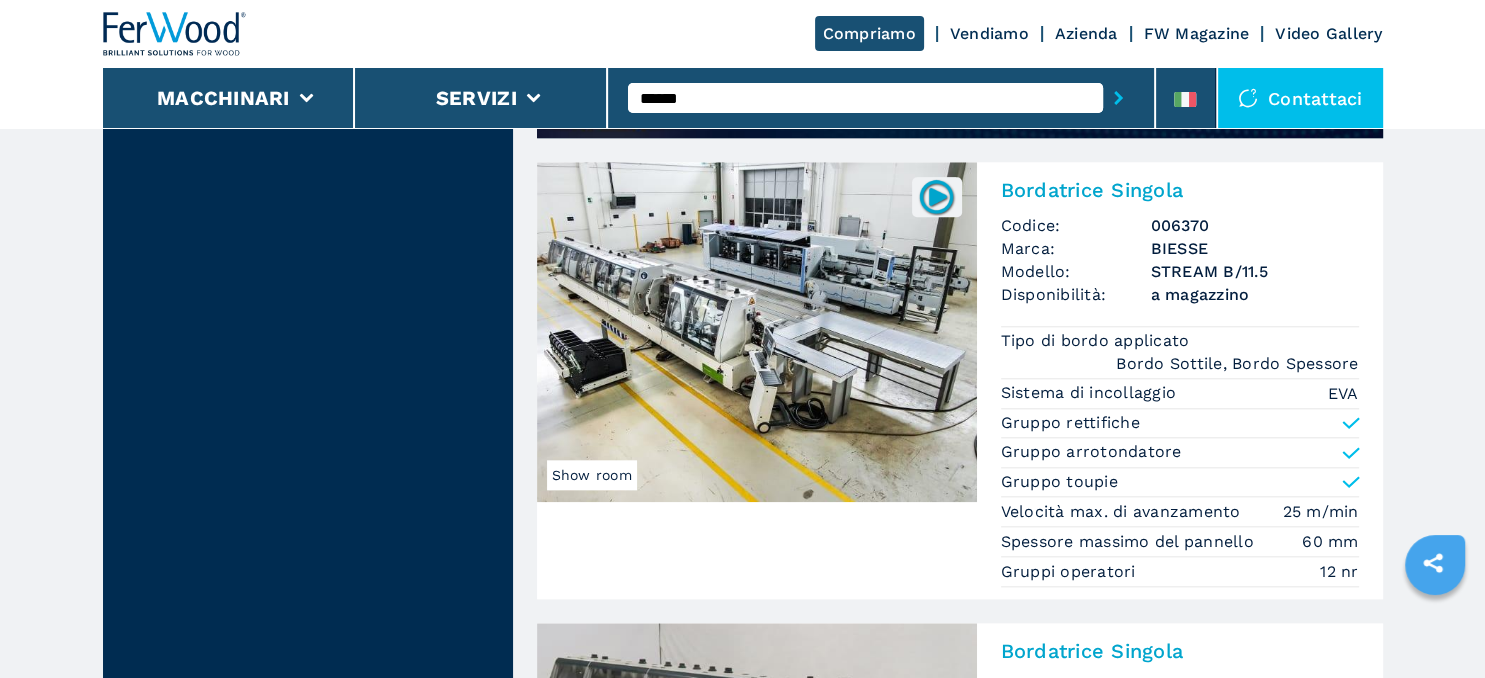 click on "Show room" at bounding box center [592, 475] 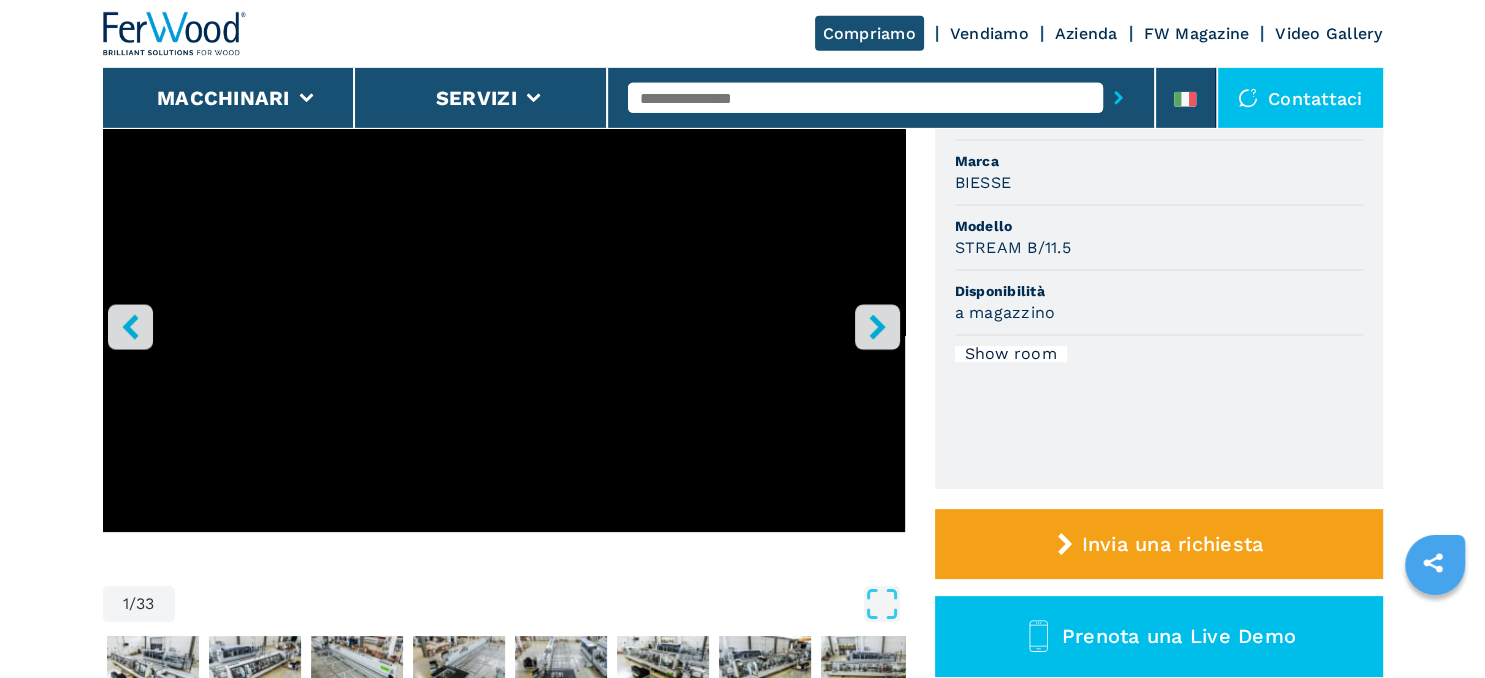 scroll, scrollTop: 211, scrollLeft: 0, axis: vertical 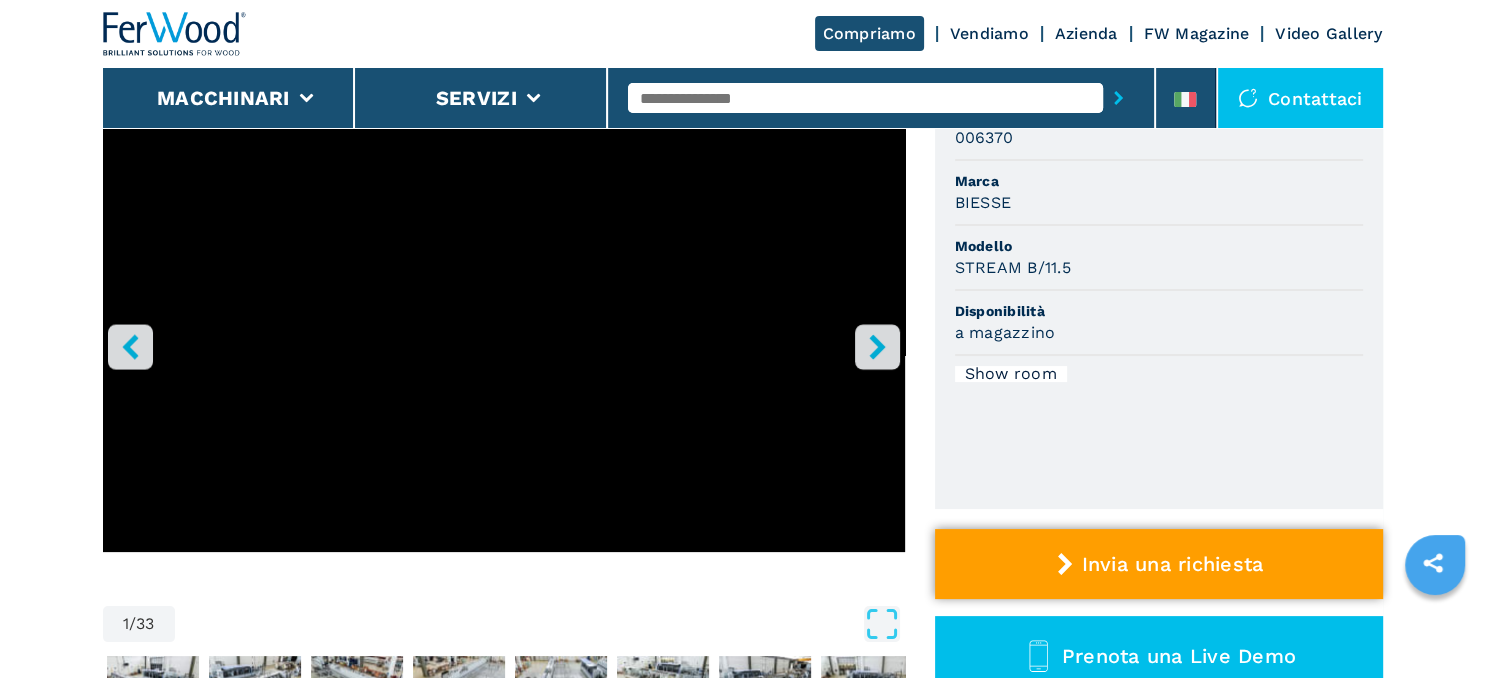 click on "Invia una richiesta" at bounding box center (1172, 564) 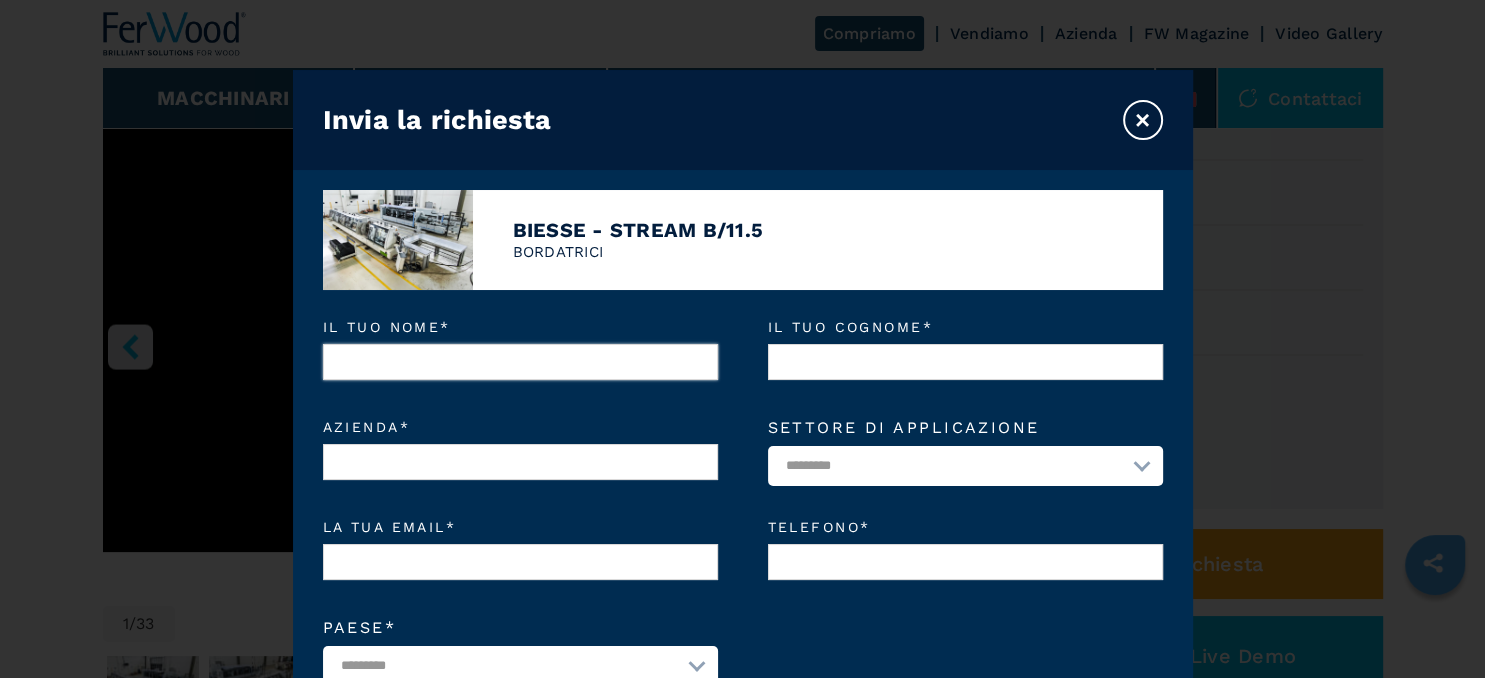 click on "Il tuo nome  *" at bounding box center (520, 362) 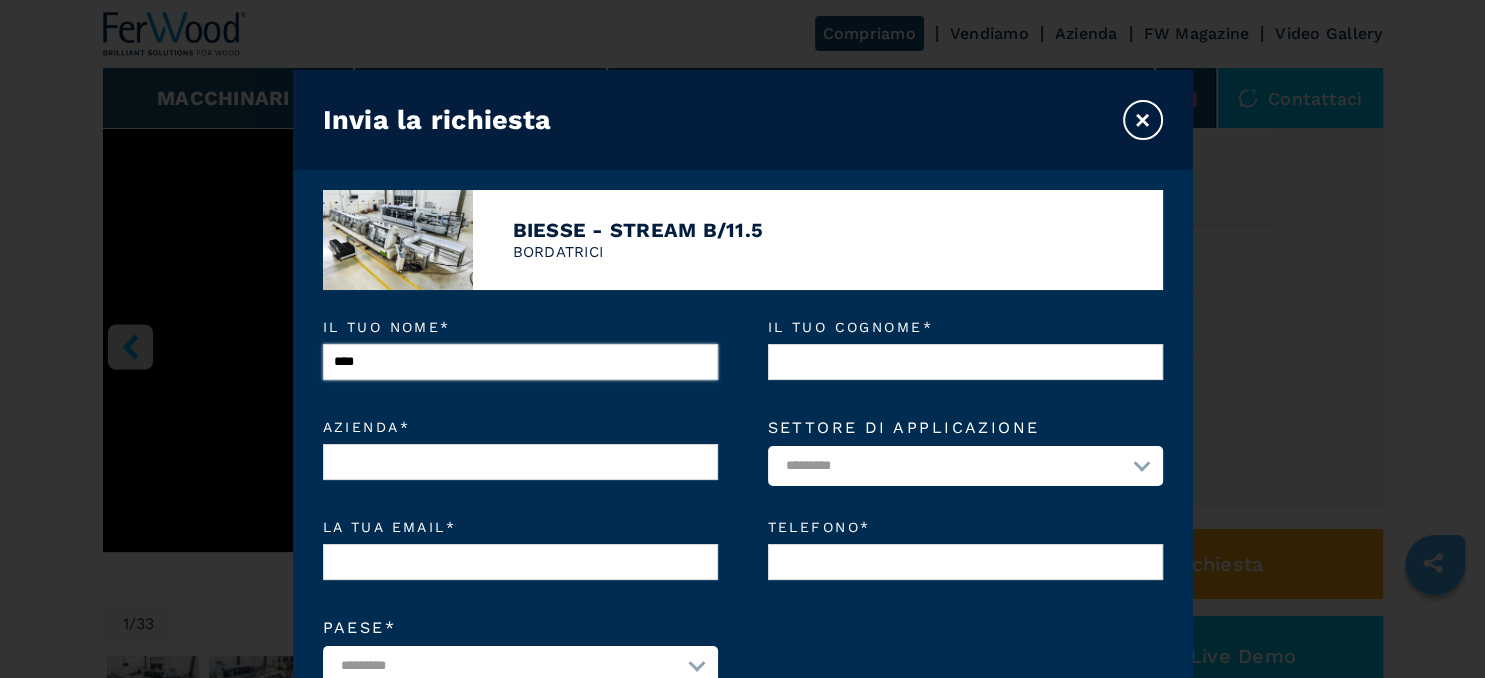 type on "****" 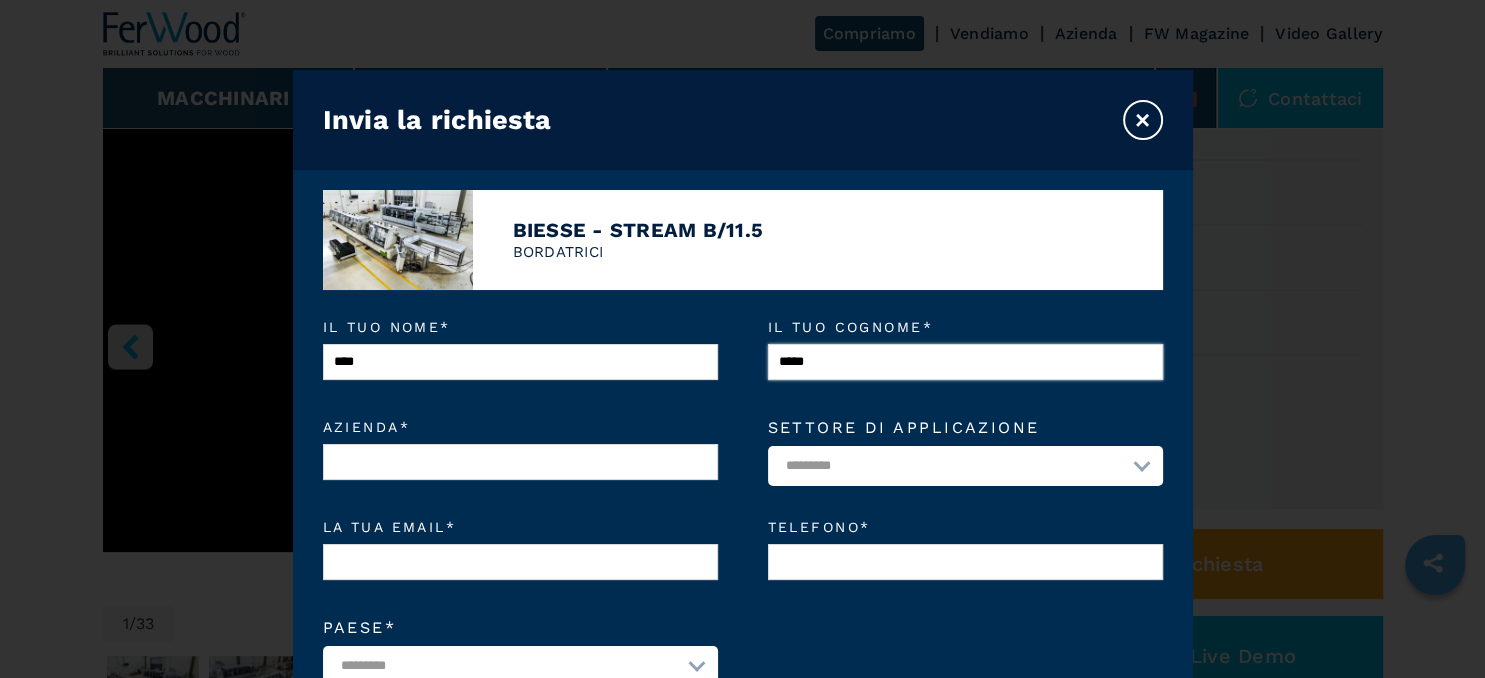 type on "*****" 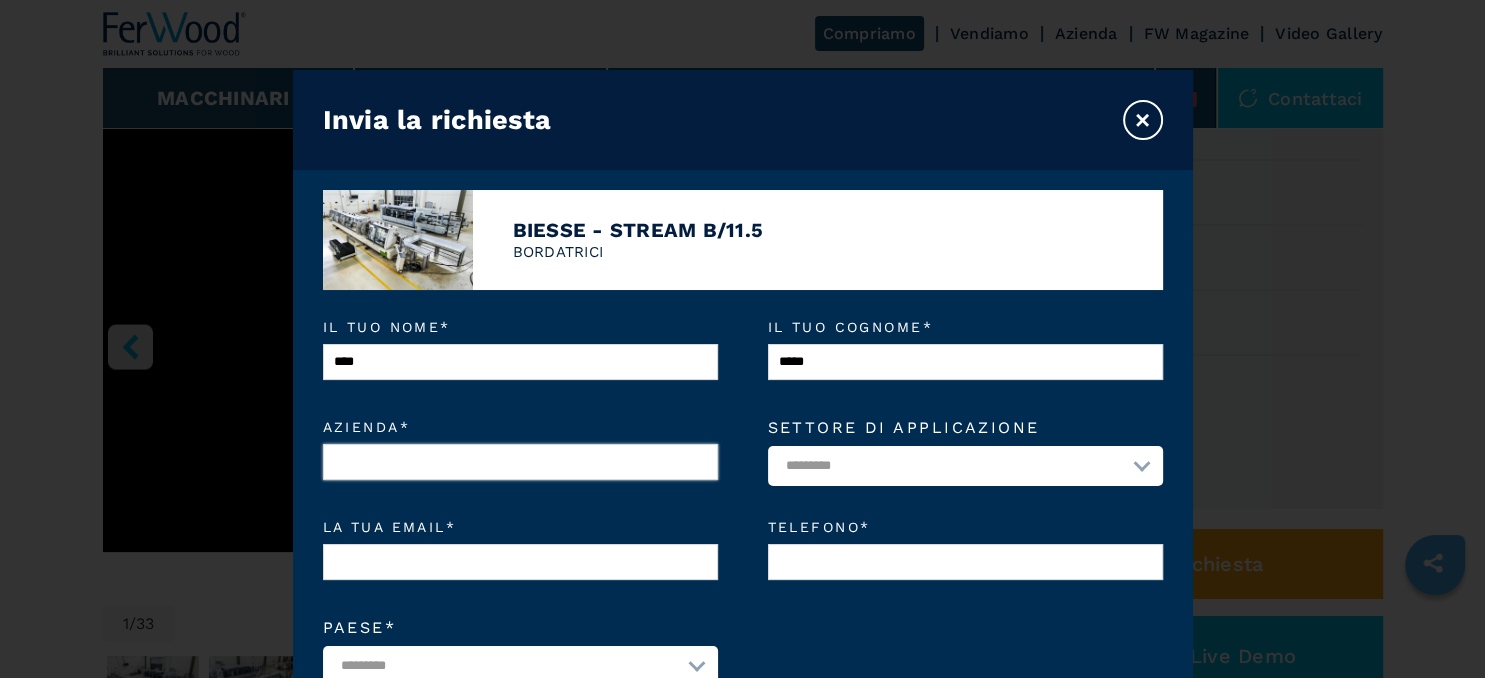 click on "Azienda  *" at bounding box center (520, 462) 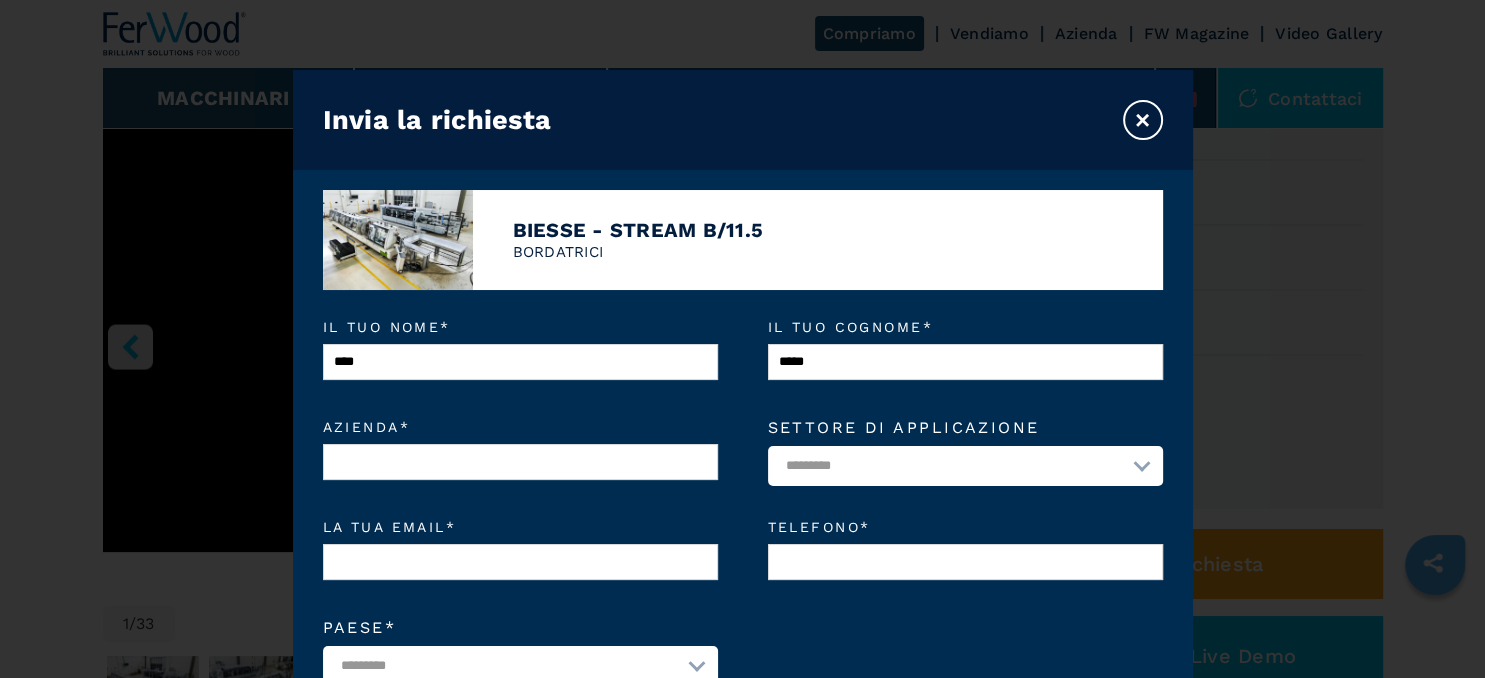 click on "**********" at bounding box center [965, 466] 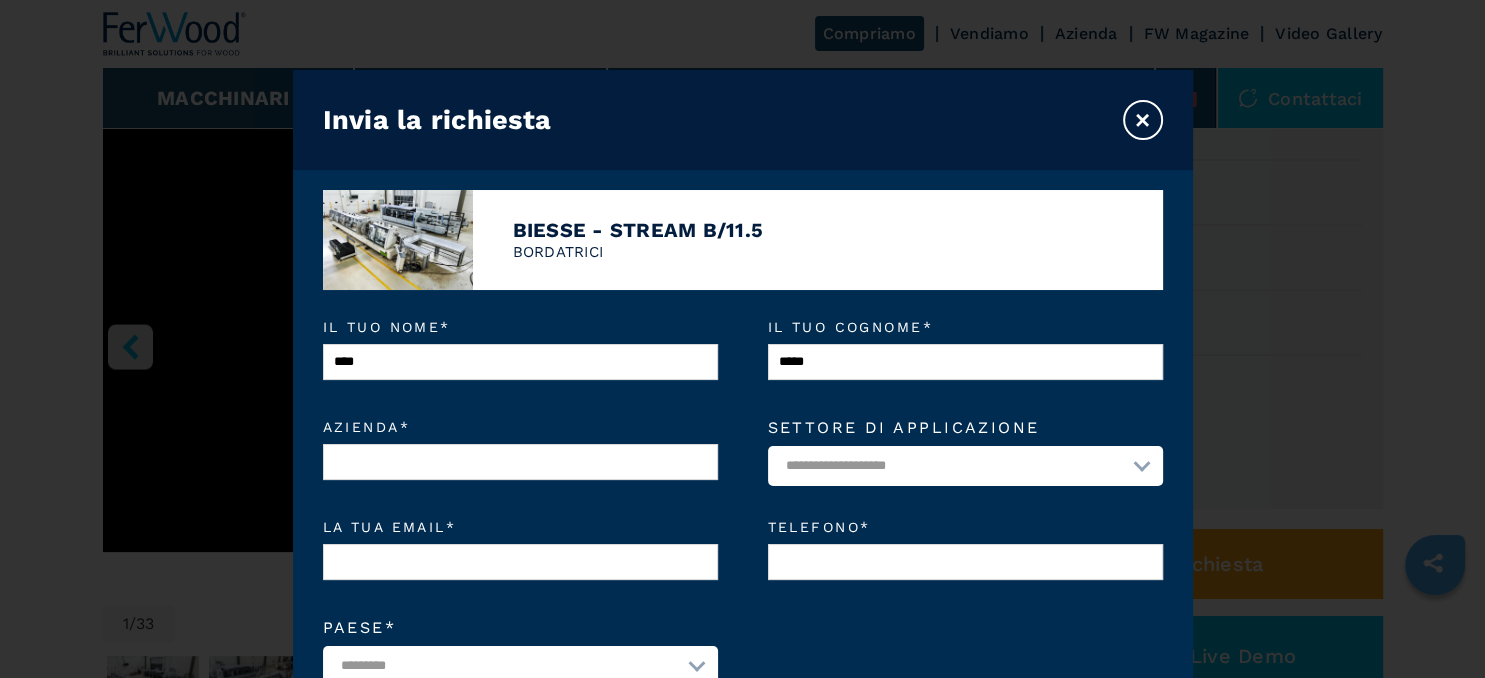 click on "**********" at bounding box center [0, 0] 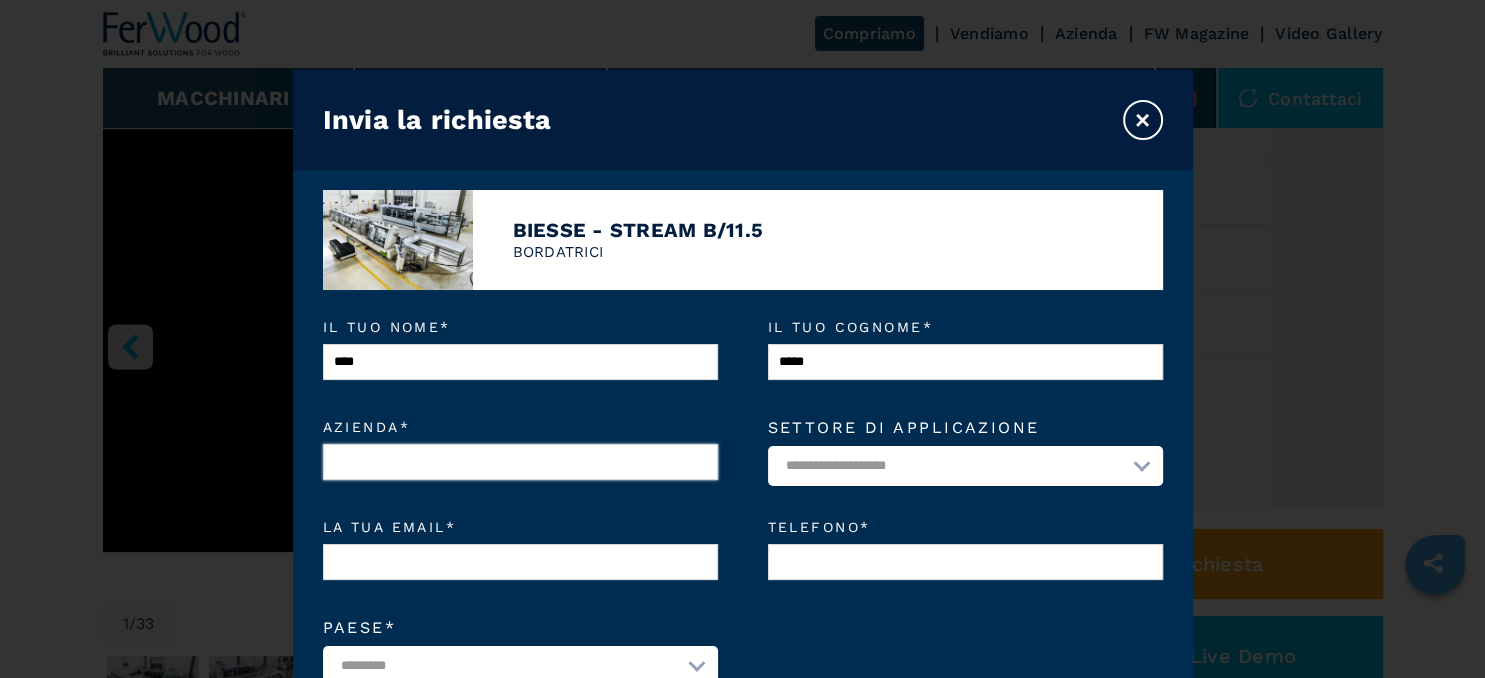 click on "Azienda  *" at bounding box center (520, 462) 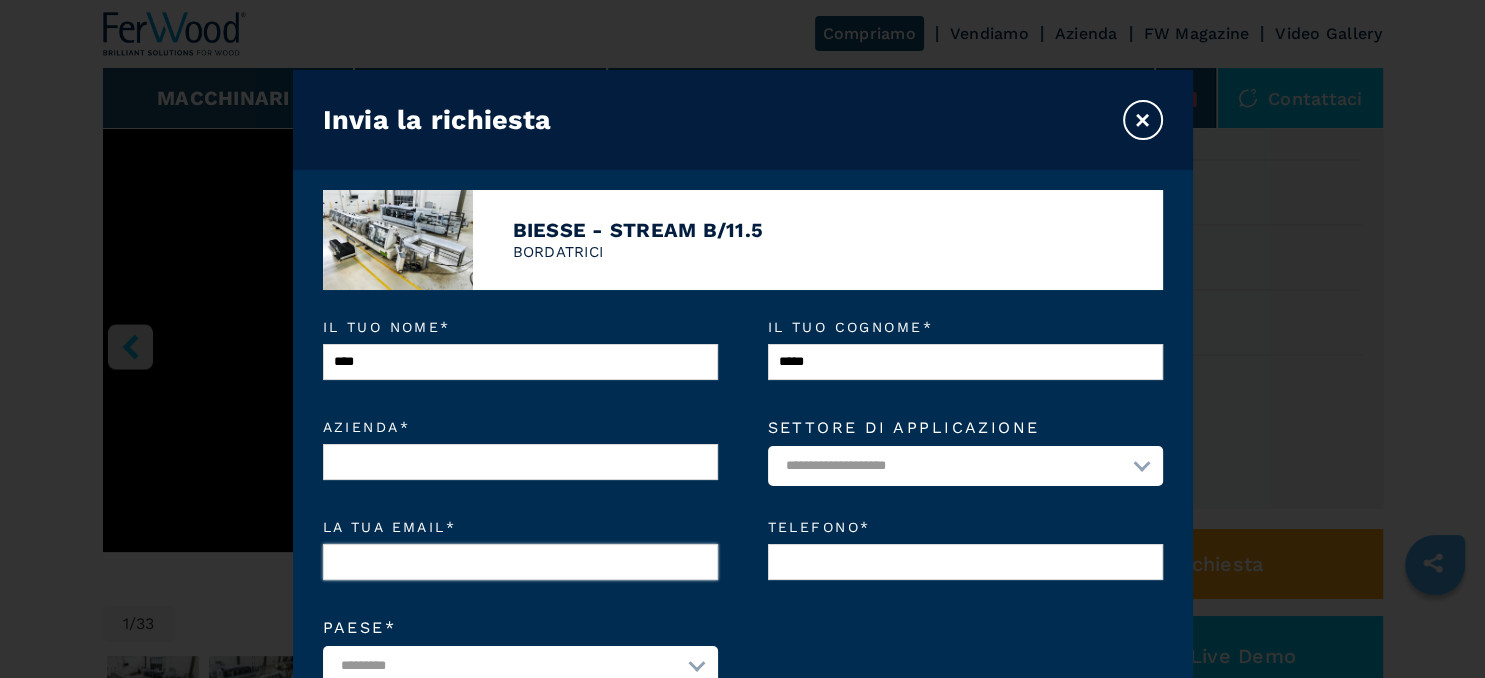 click on "La tua email  *" at bounding box center (520, 562) 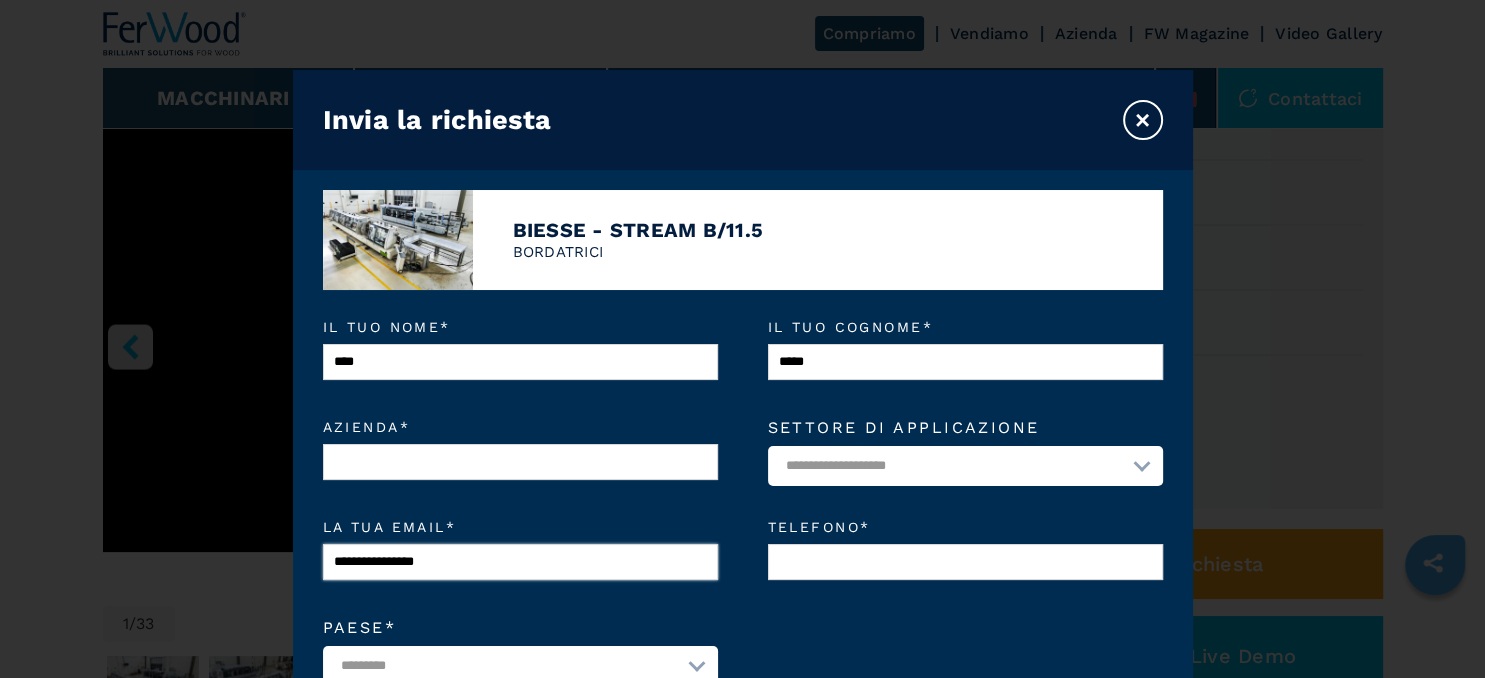 type on "**********" 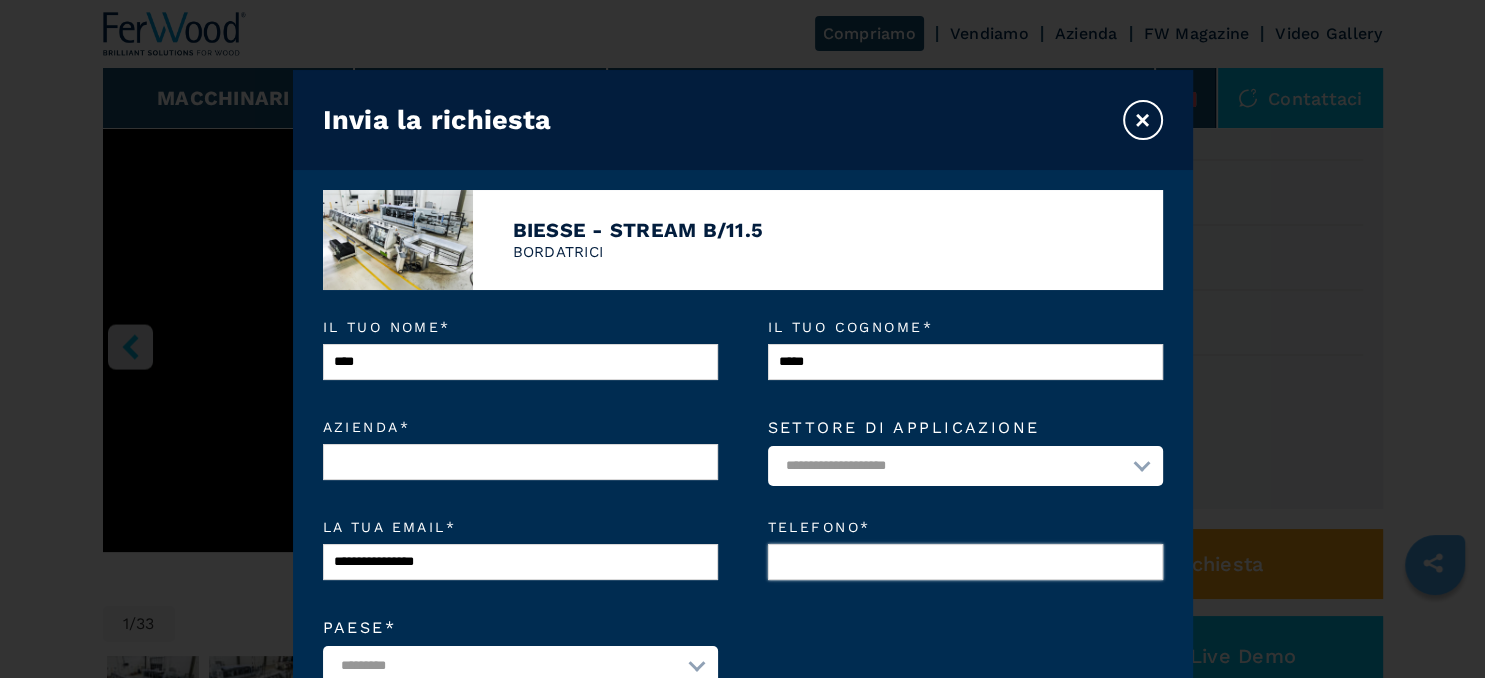 click on "Telefono  *" at bounding box center [965, 562] 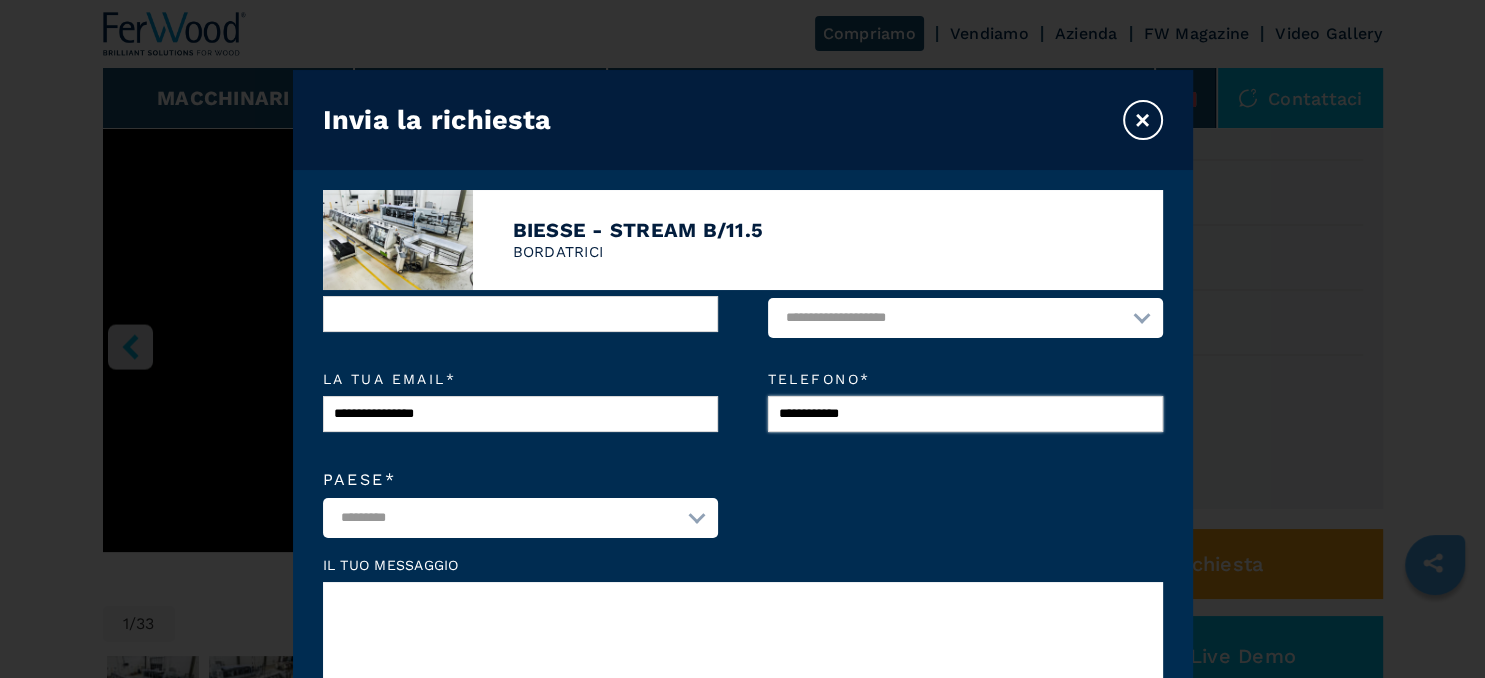 scroll, scrollTop: 88, scrollLeft: 0, axis: vertical 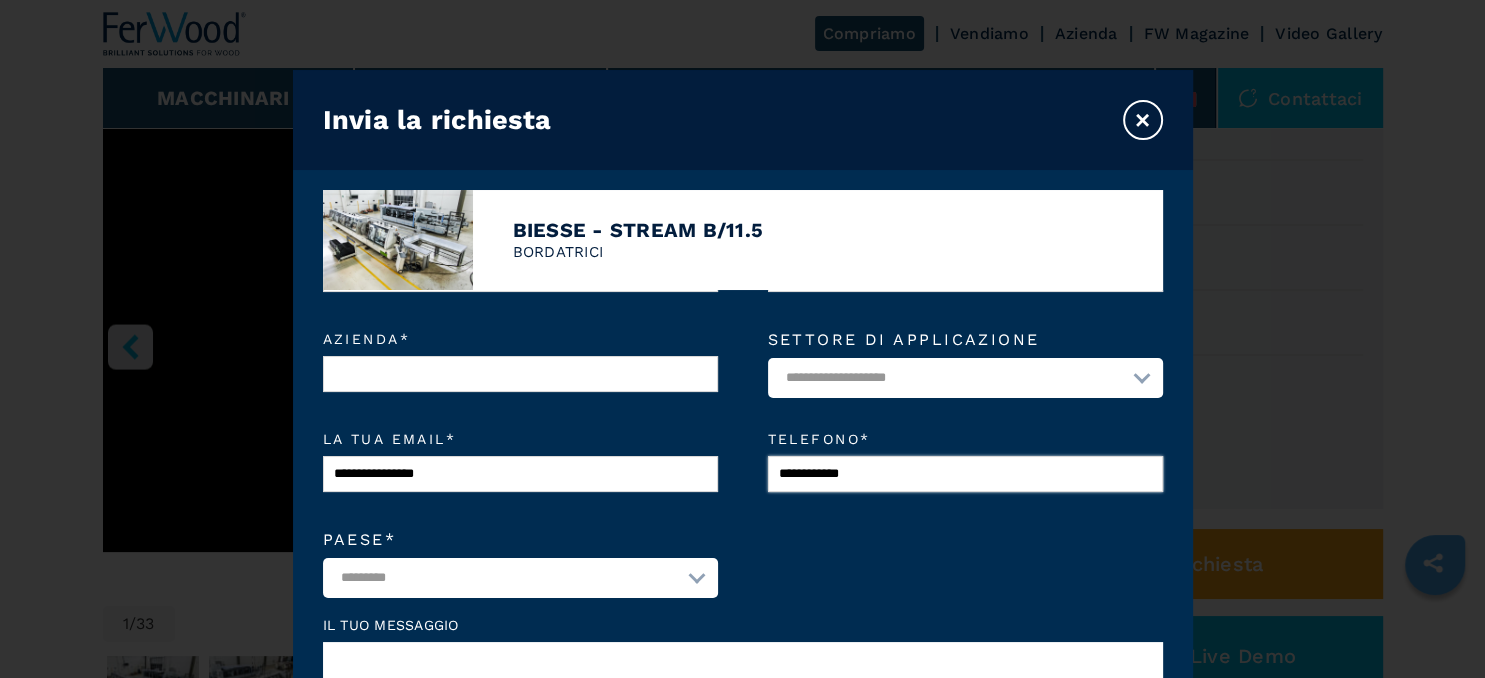 type on "**********" 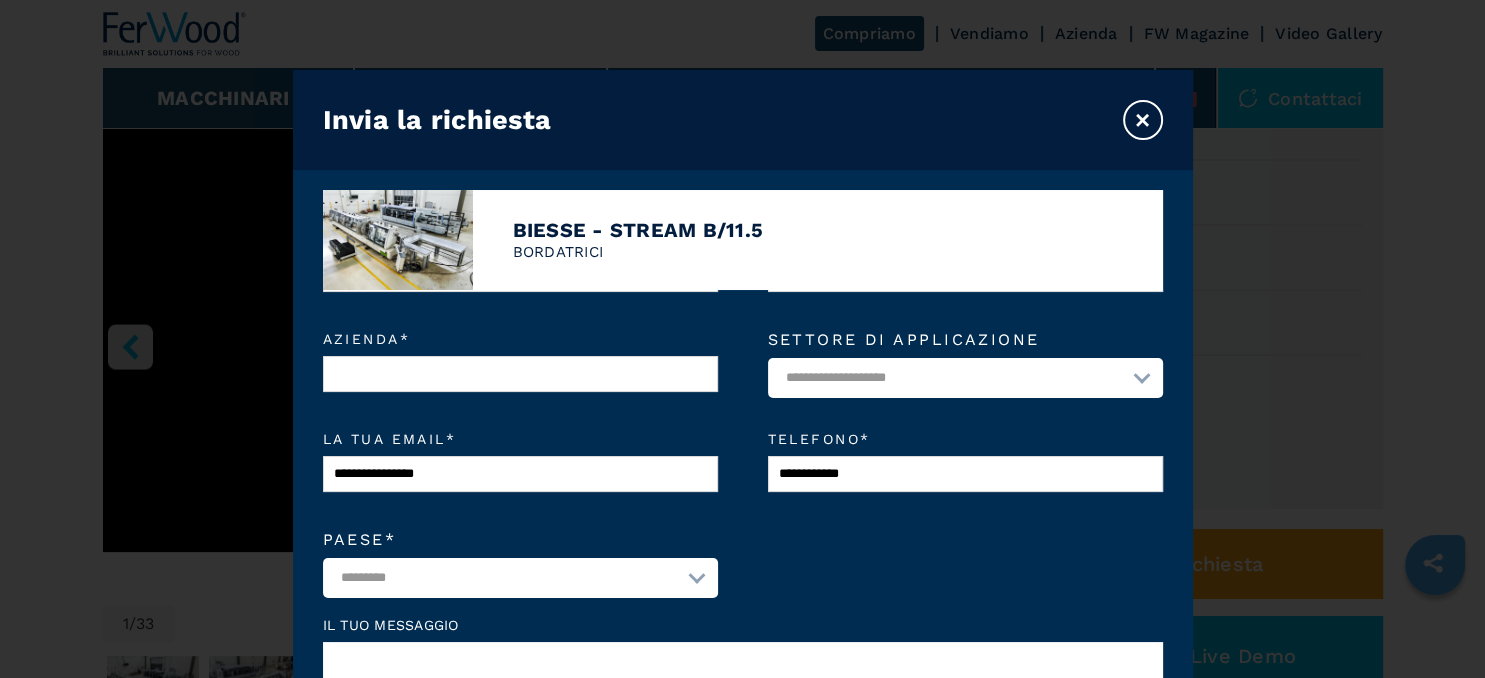 select on "**" 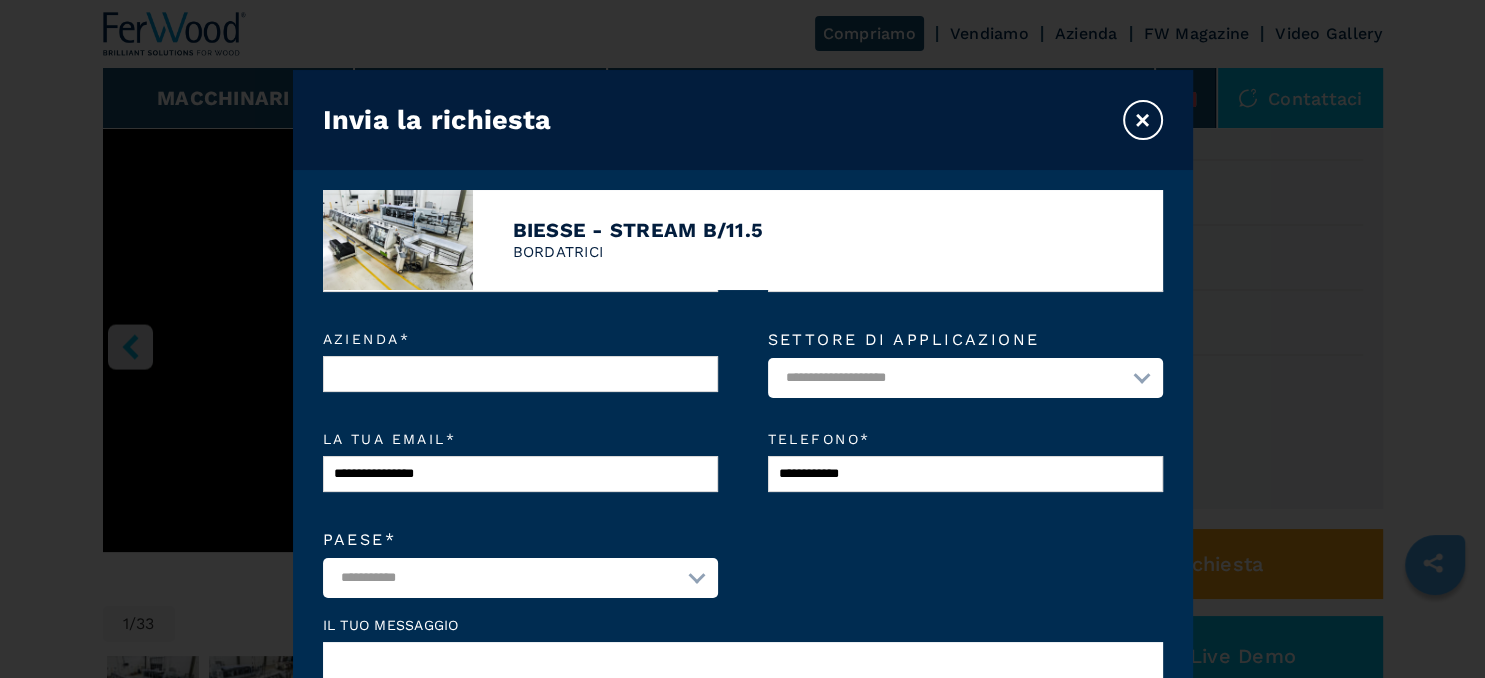 click on "*******" at bounding box center [0, 0] 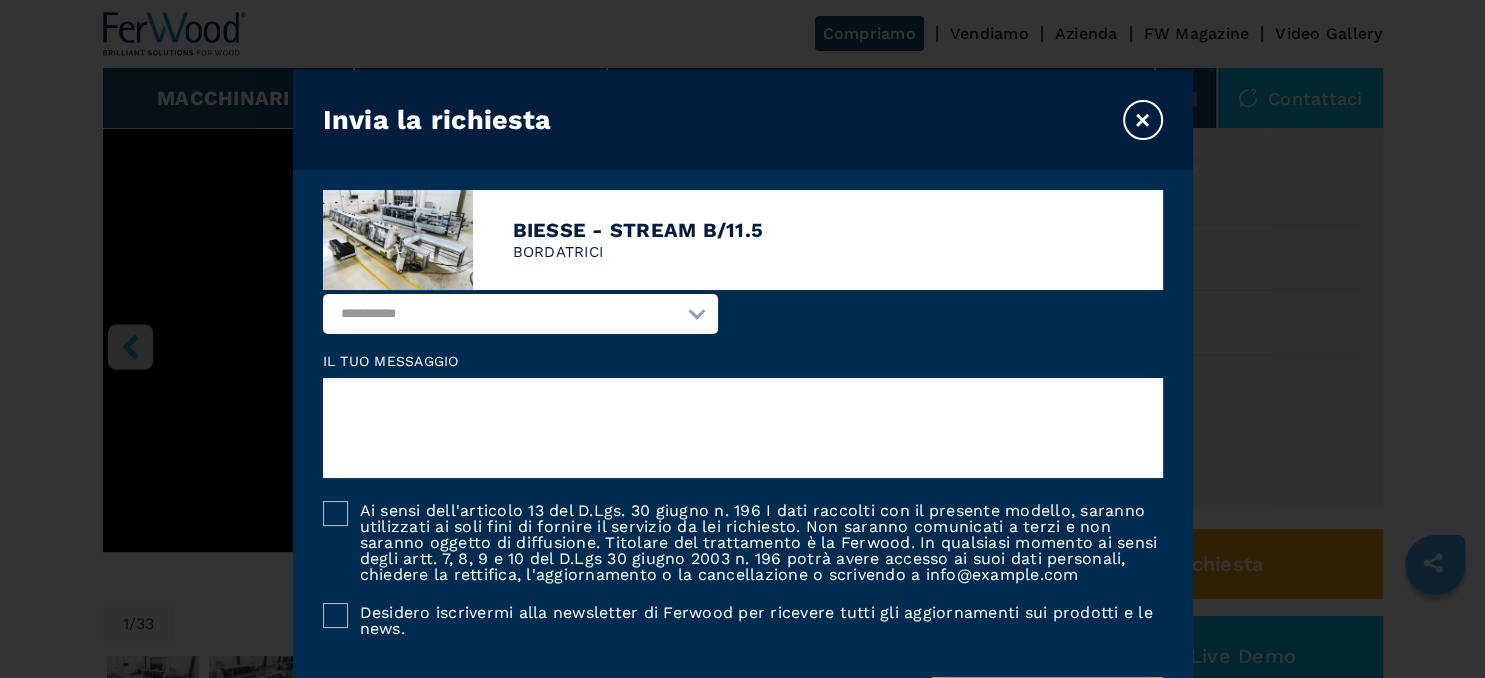 scroll, scrollTop: 433, scrollLeft: 0, axis: vertical 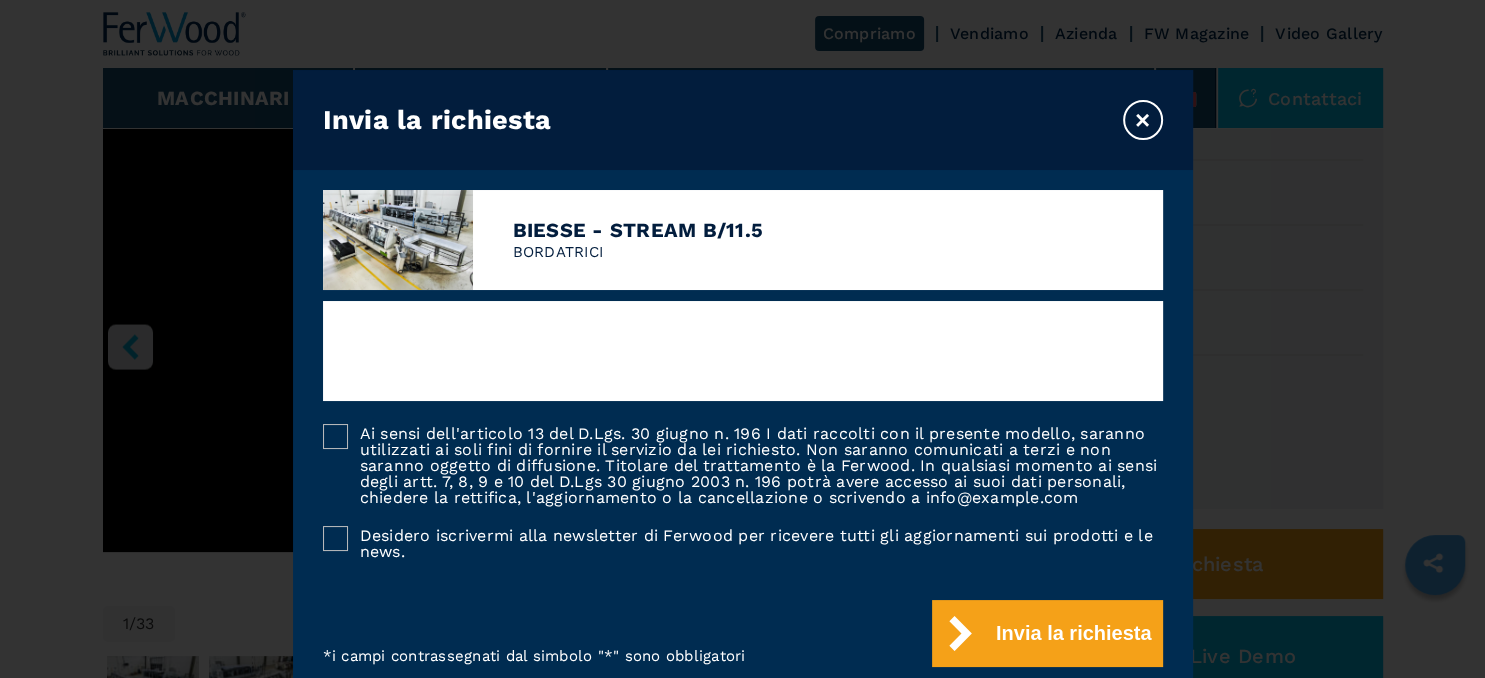 click at bounding box center [743, 351] 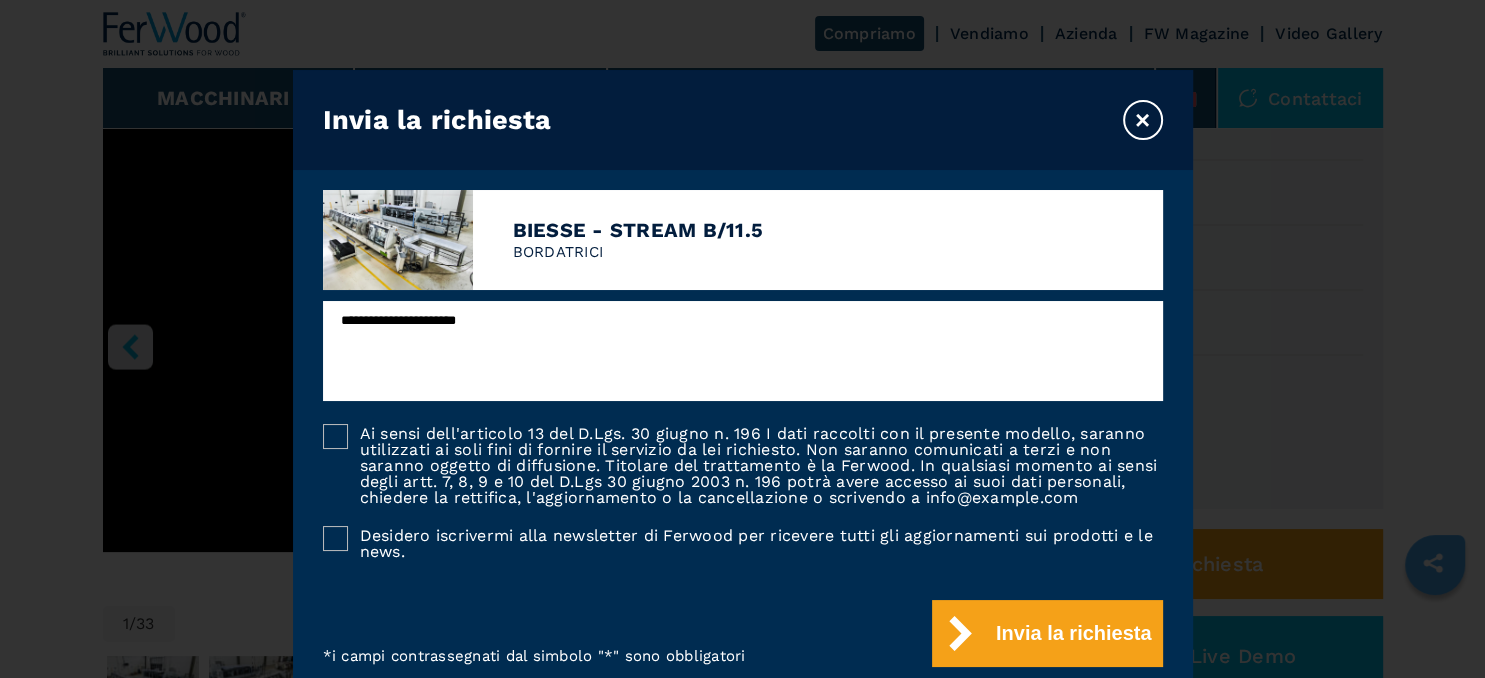 type on "**********" 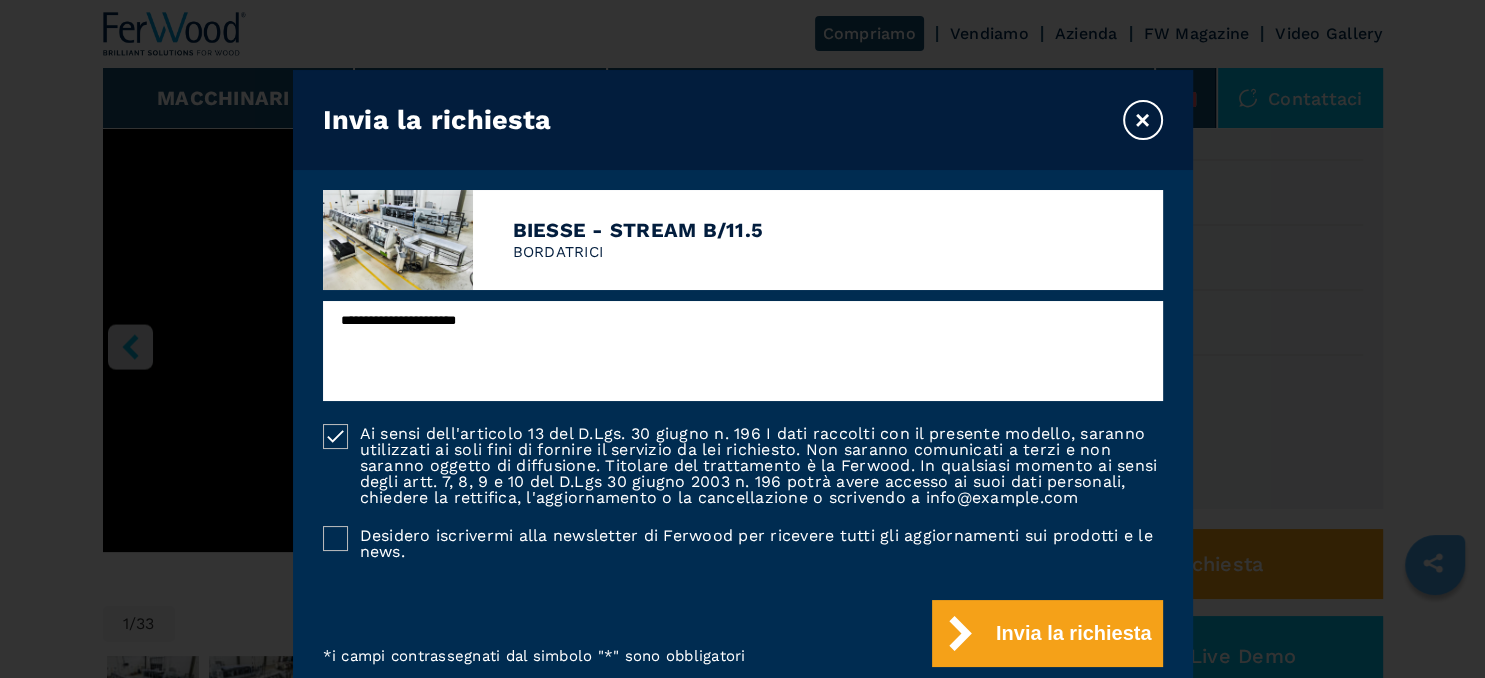 click at bounding box center (335, 538) 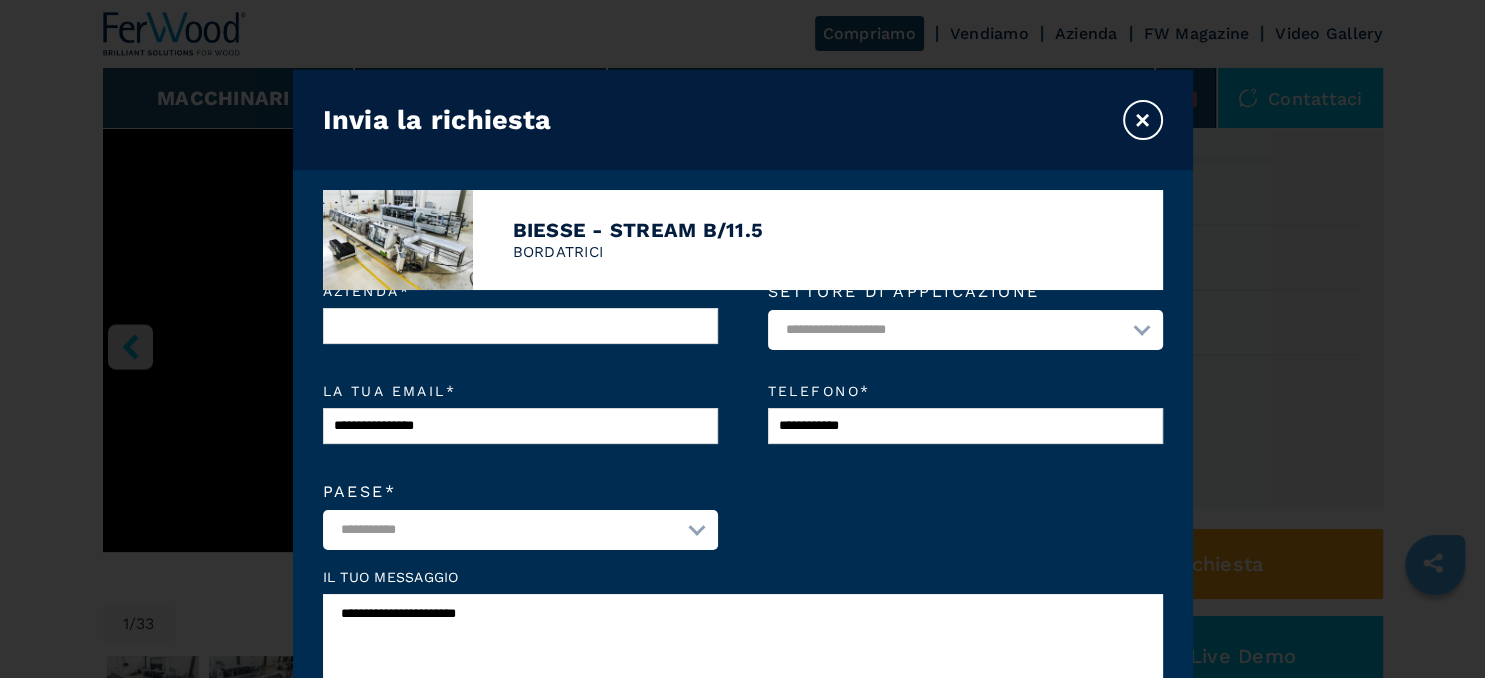 scroll, scrollTop: 0, scrollLeft: 0, axis: both 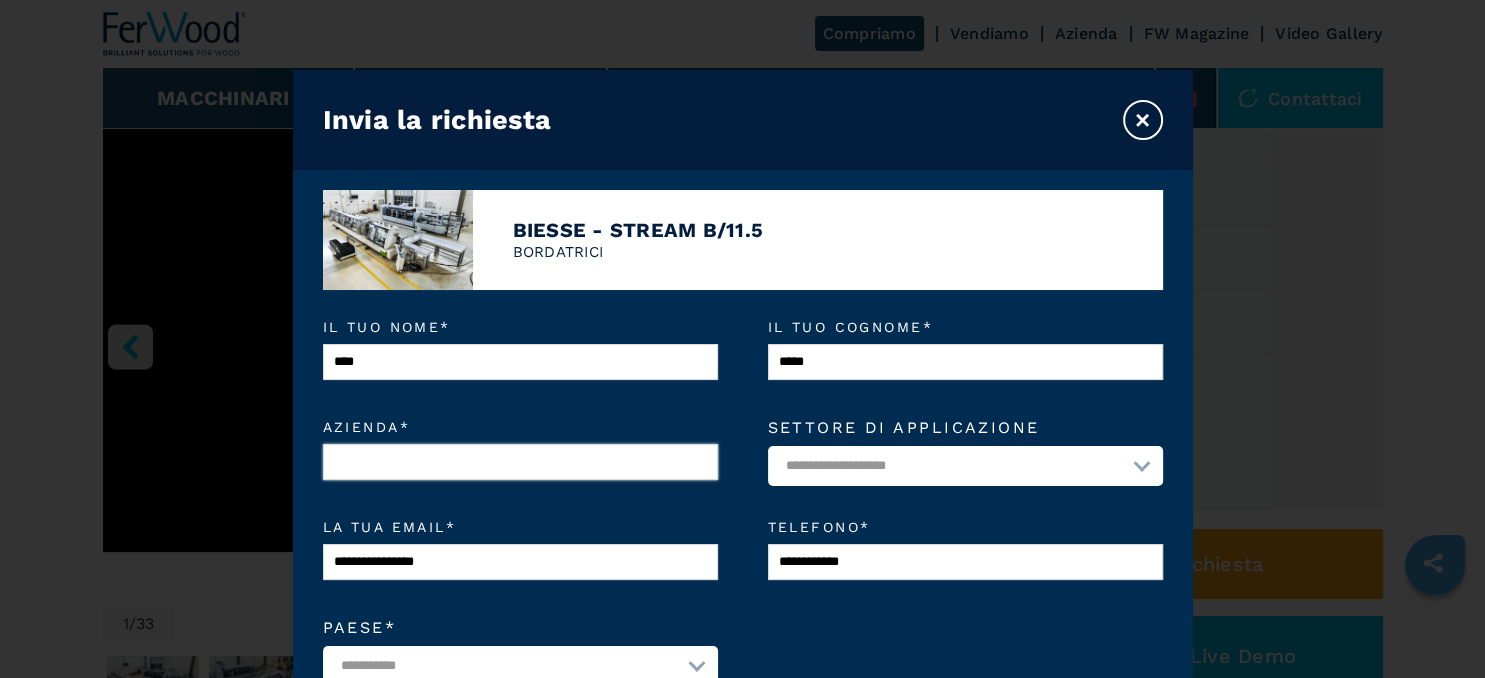 click on "Azienda  *" at bounding box center (520, 462) 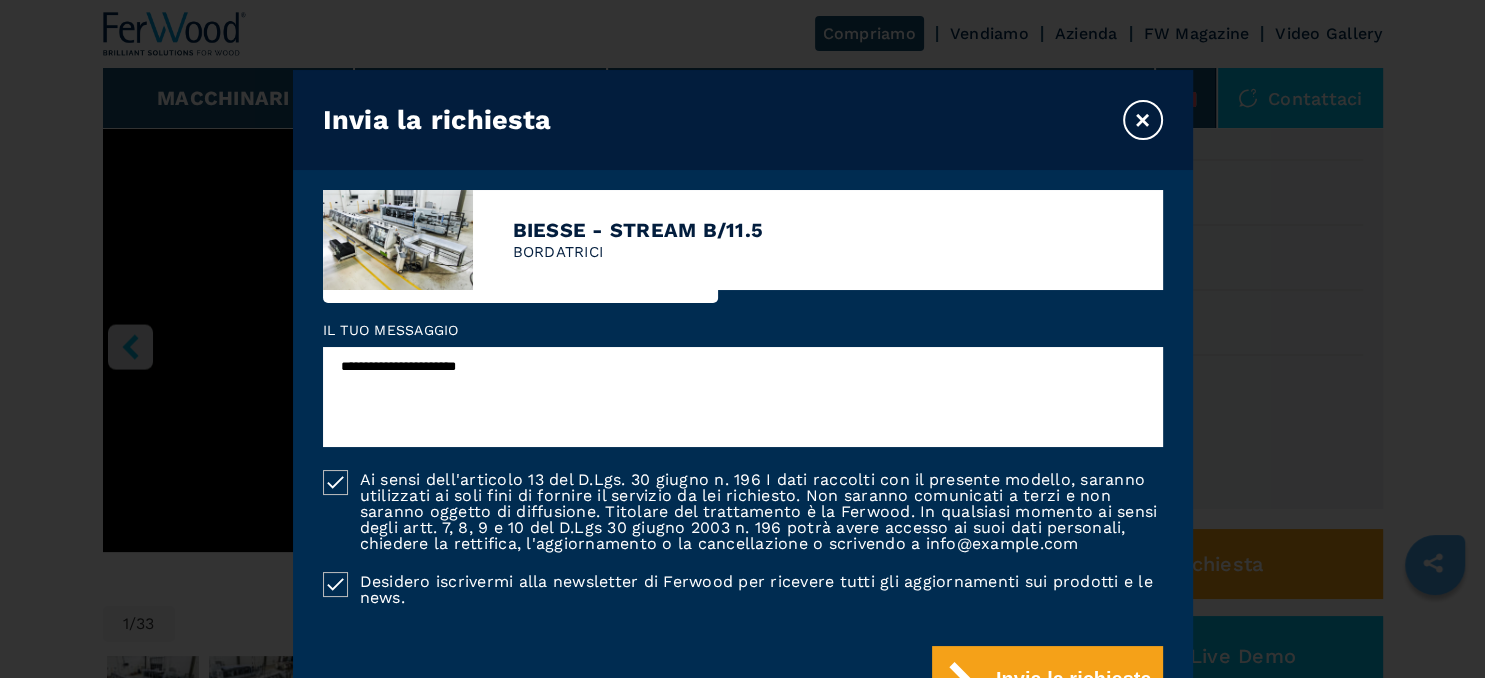 scroll, scrollTop: 433, scrollLeft: 0, axis: vertical 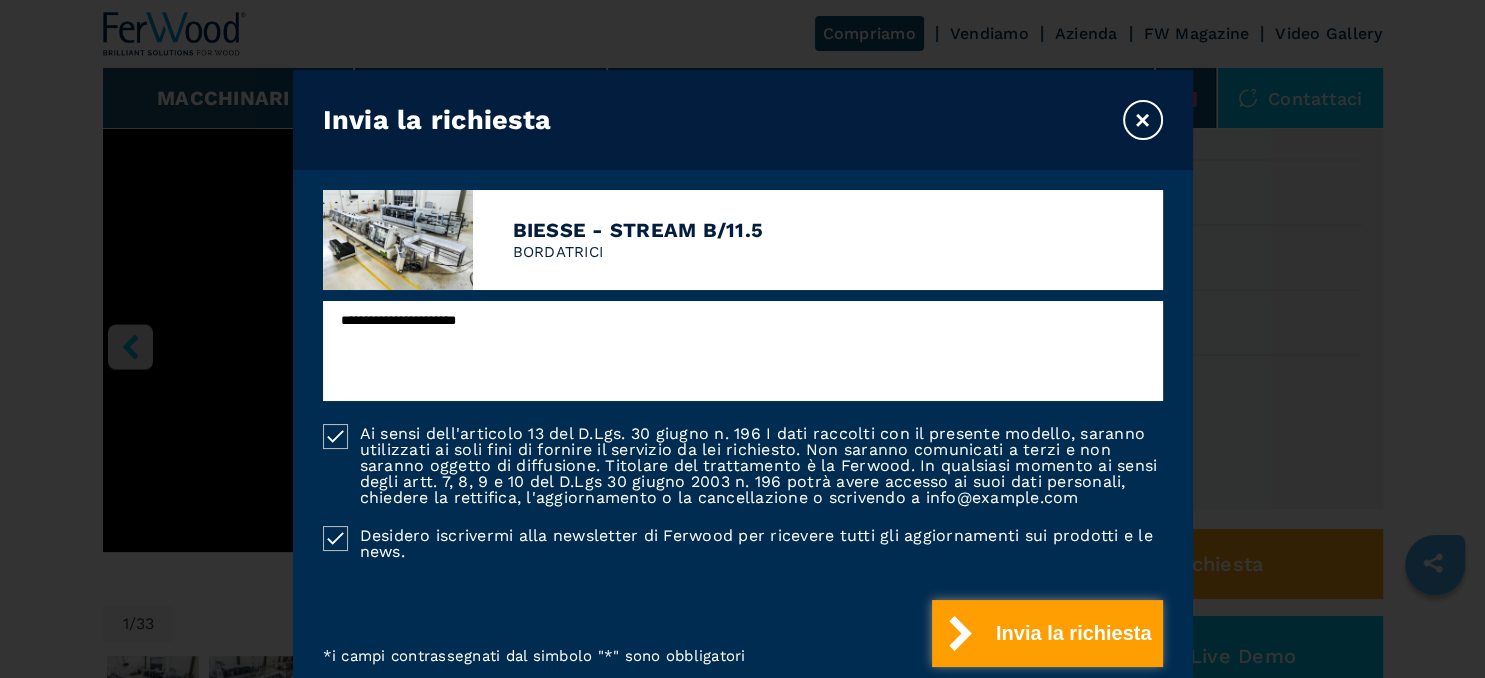 type on "*********" 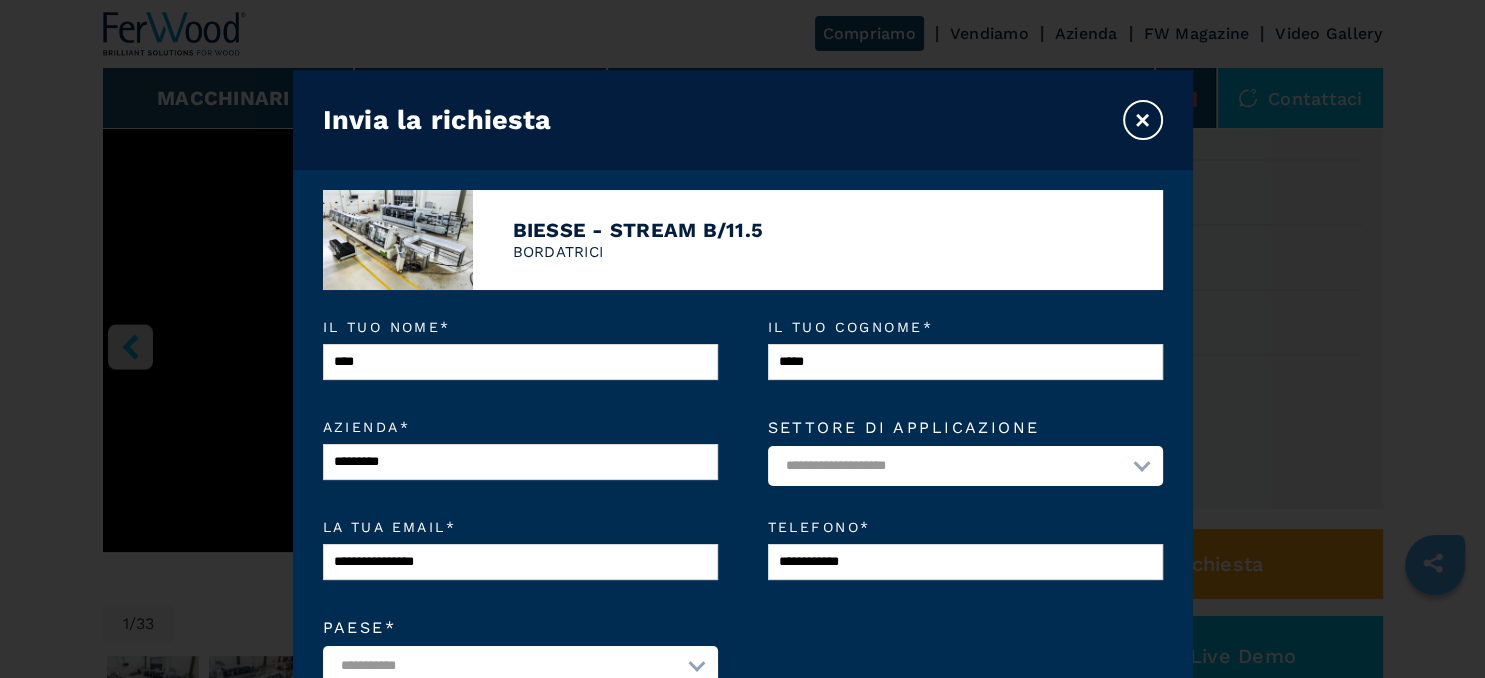 scroll, scrollTop: 115, scrollLeft: 0, axis: vertical 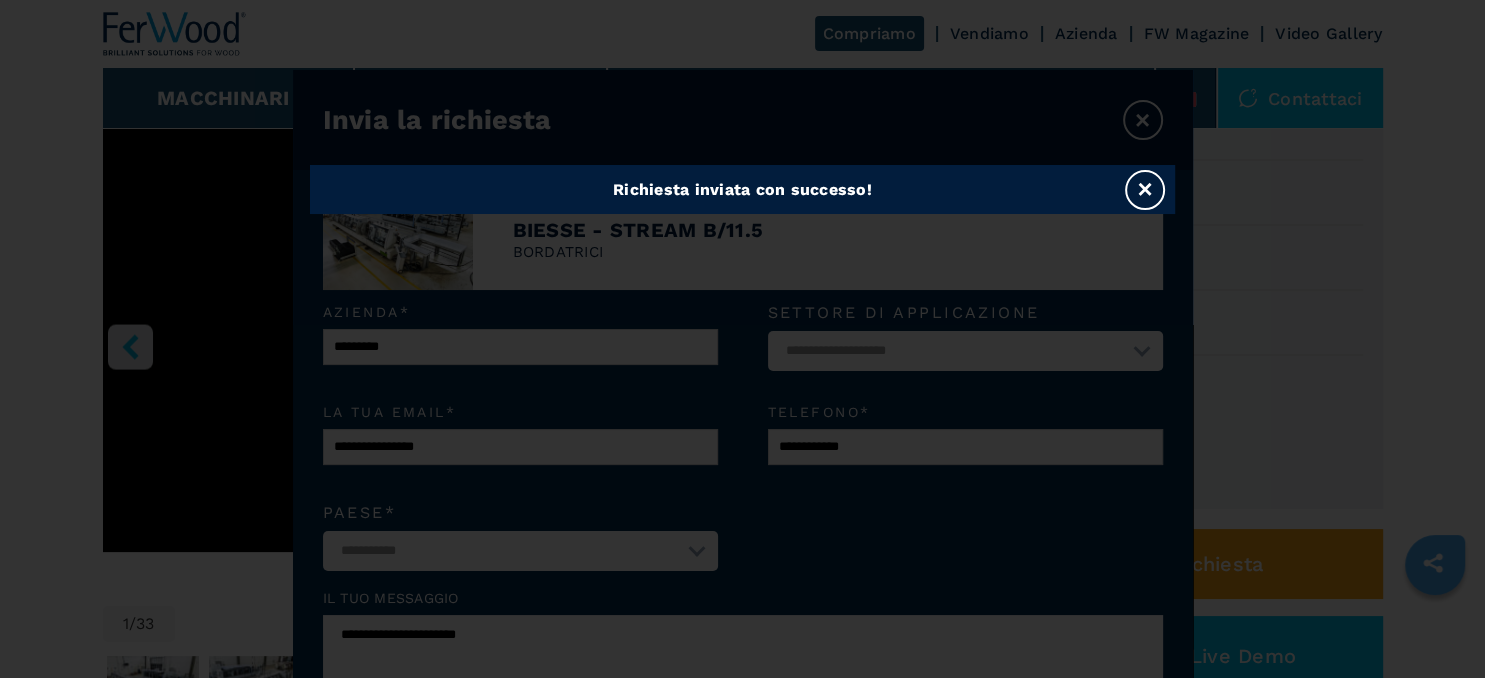 click on "×" at bounding box center (1145, 190) 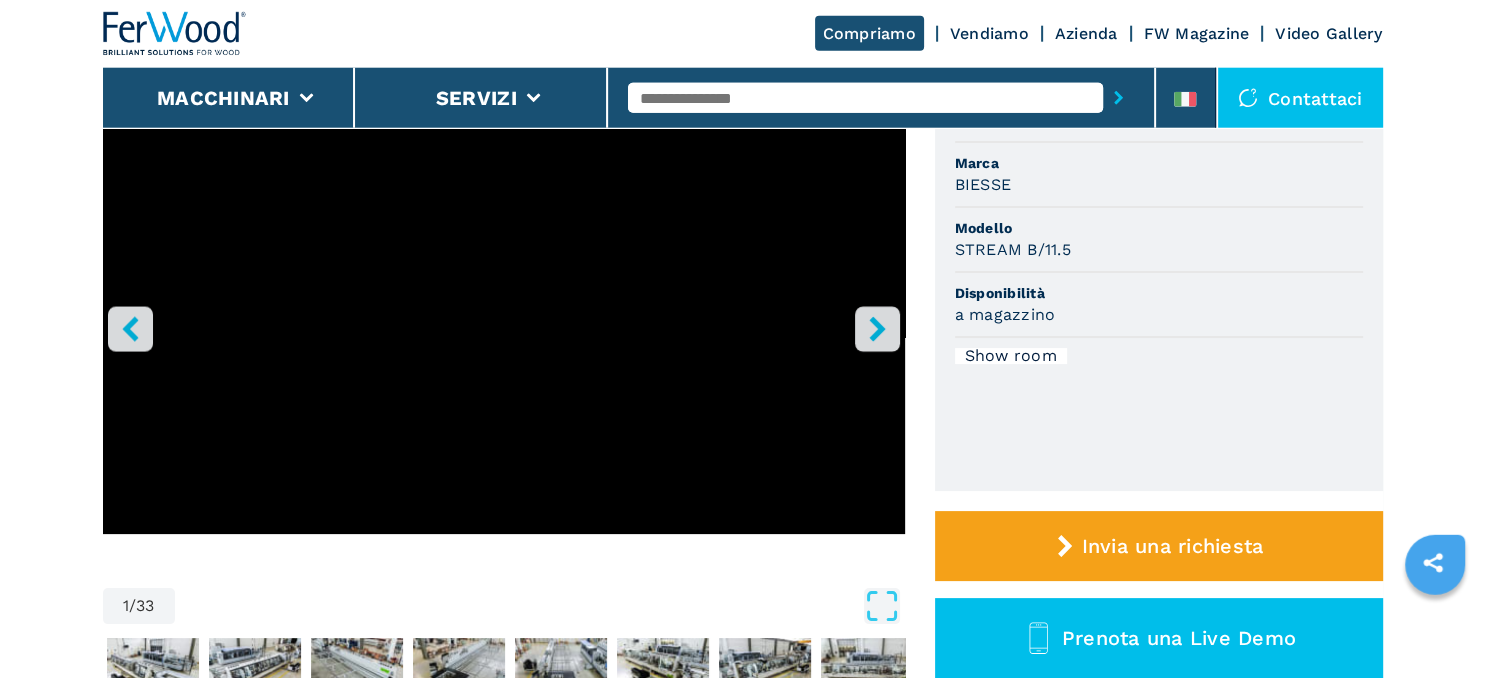 scroll, scrollTop: 0, scrollLeft: 0, axis: both 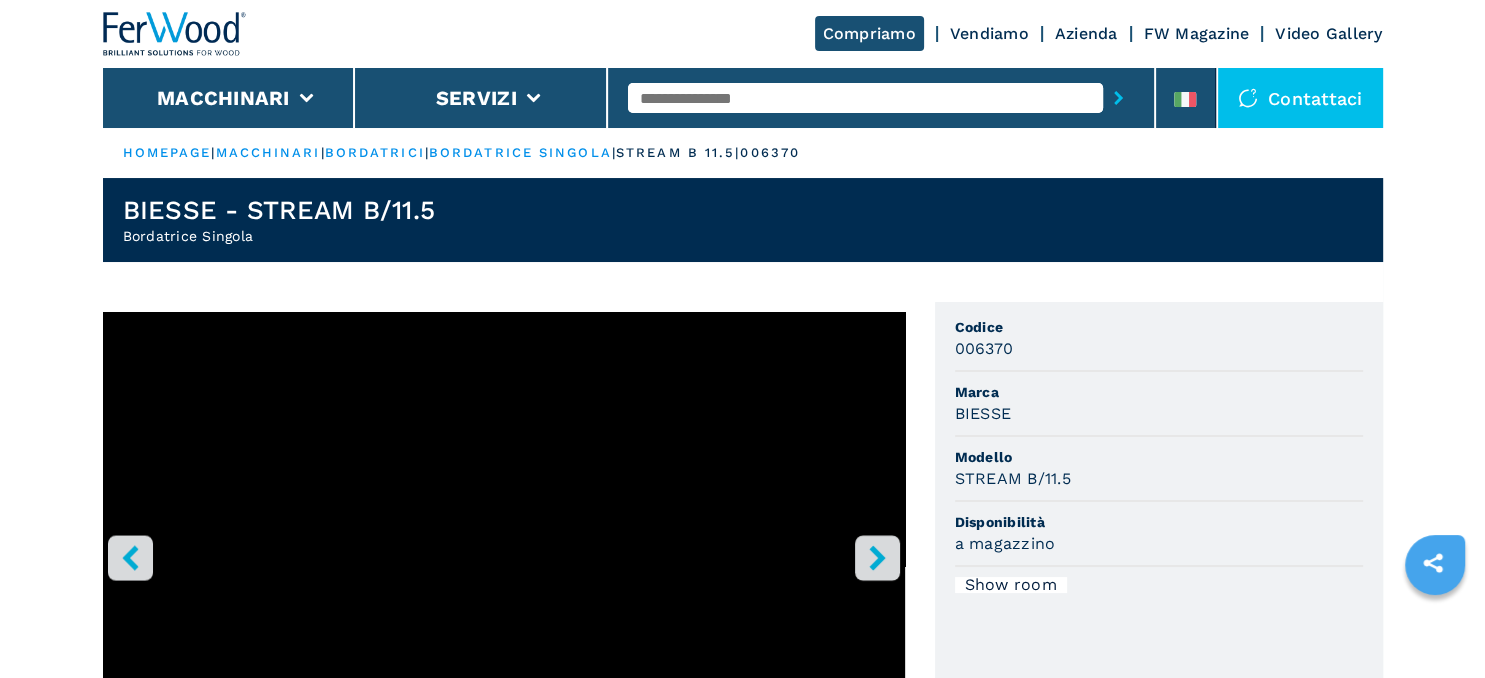 click 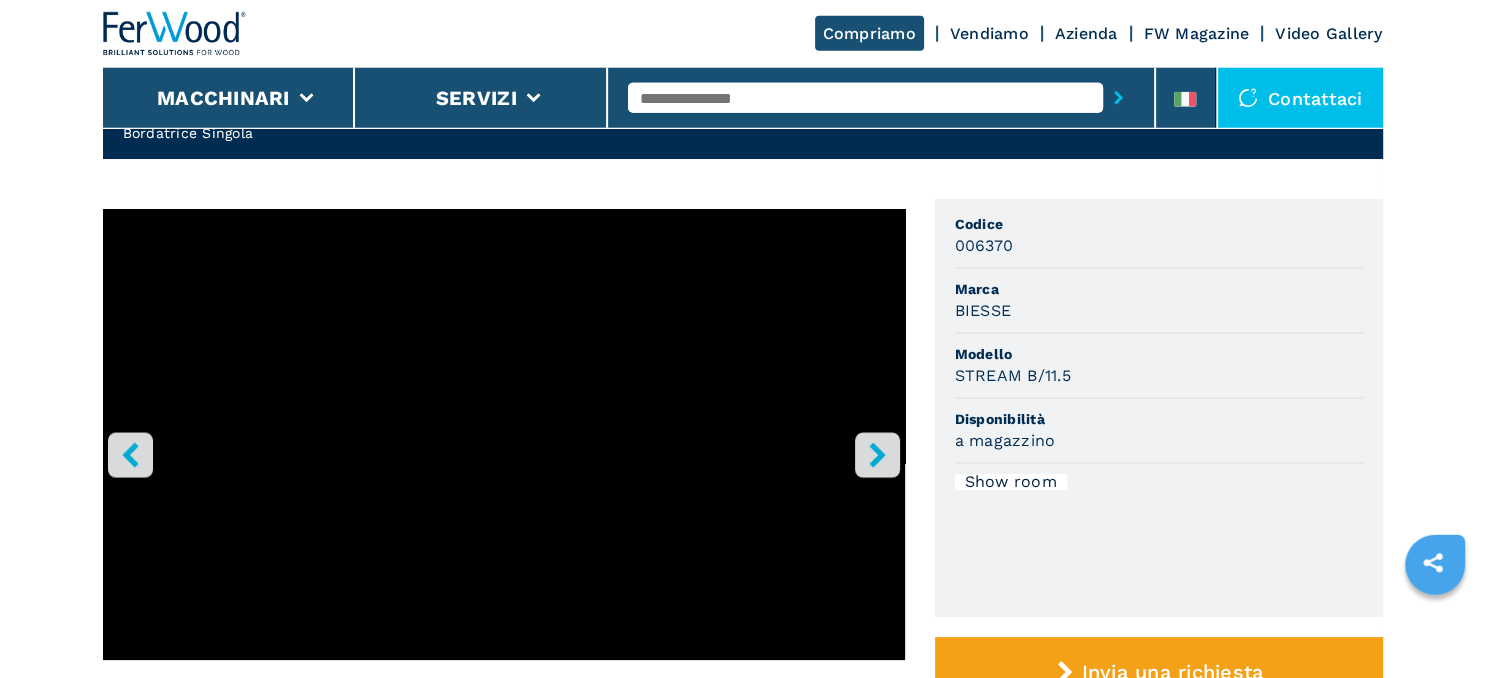 scroll, scrollTop: 316, scrollLeft: 0, axis: vertical 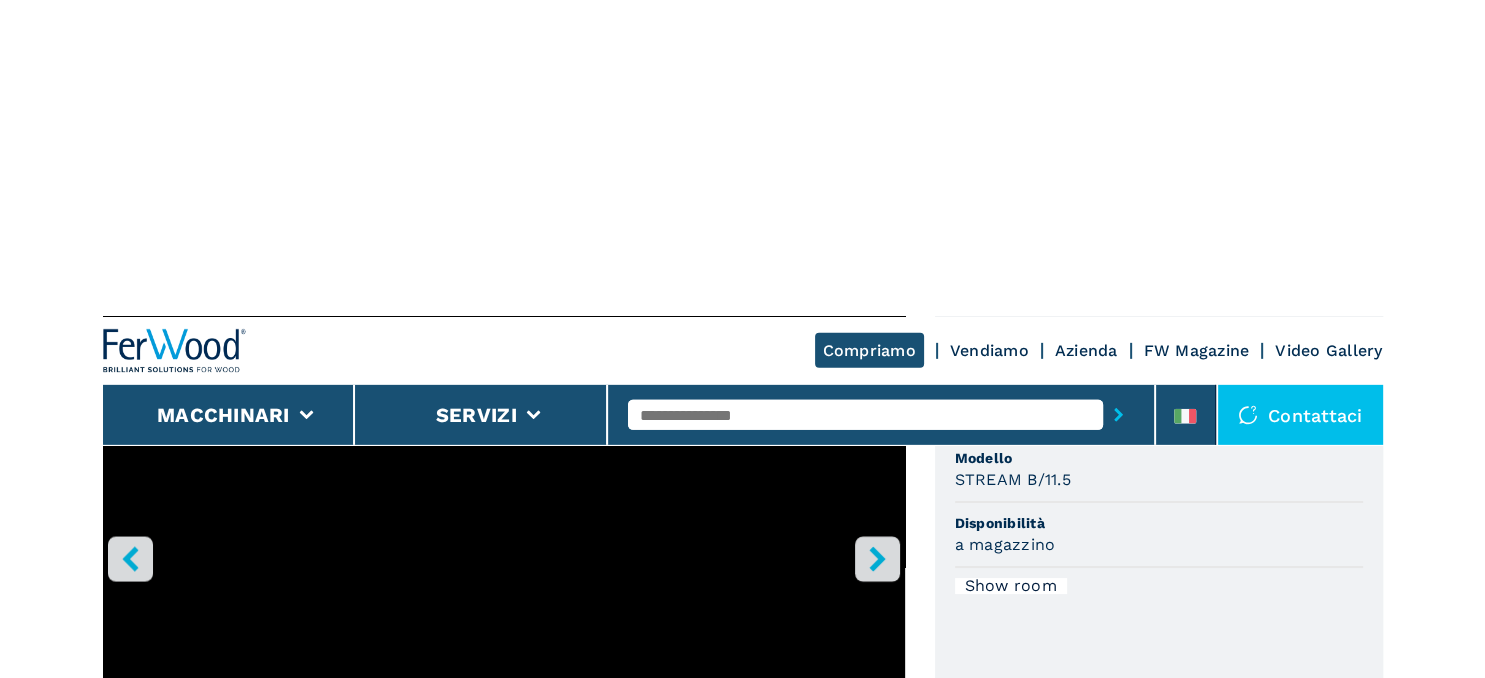type 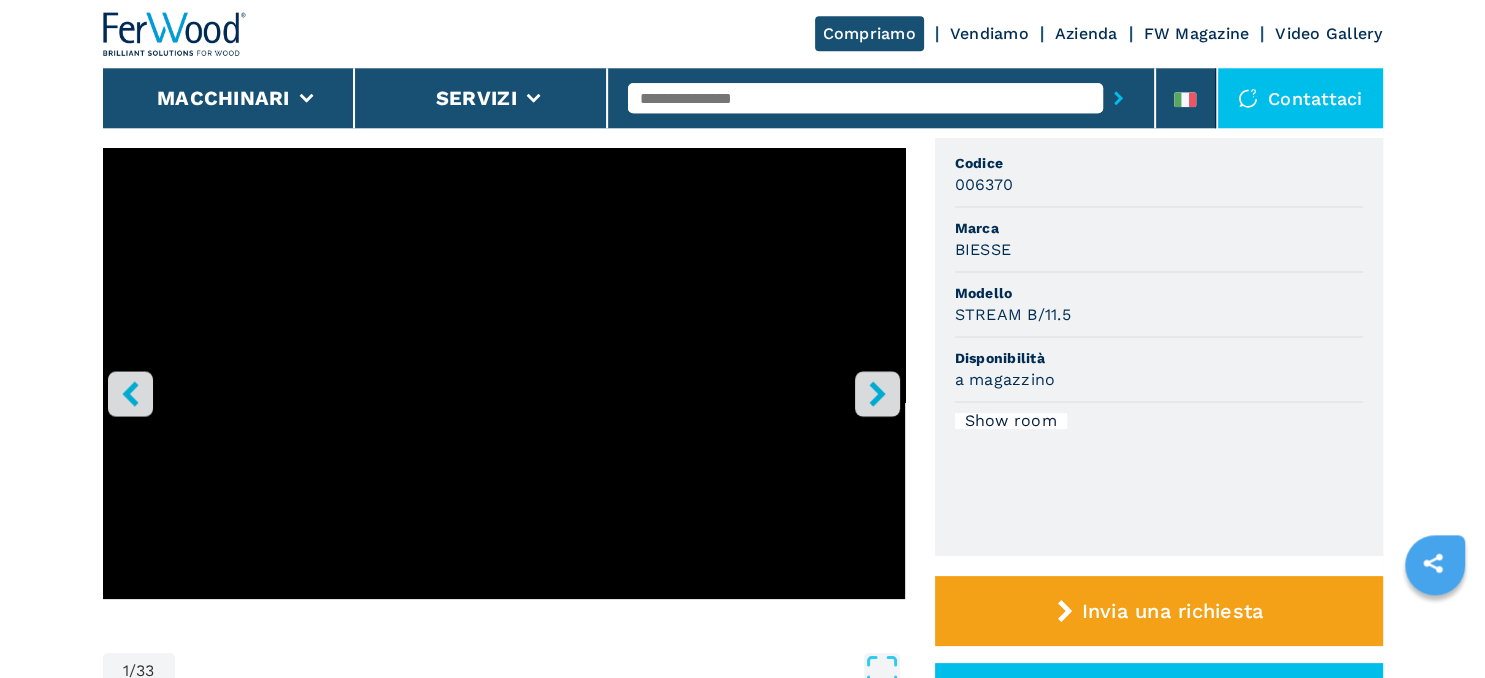 scroll, scrollTop: 158, scrollLeft: 0, axis: vertical 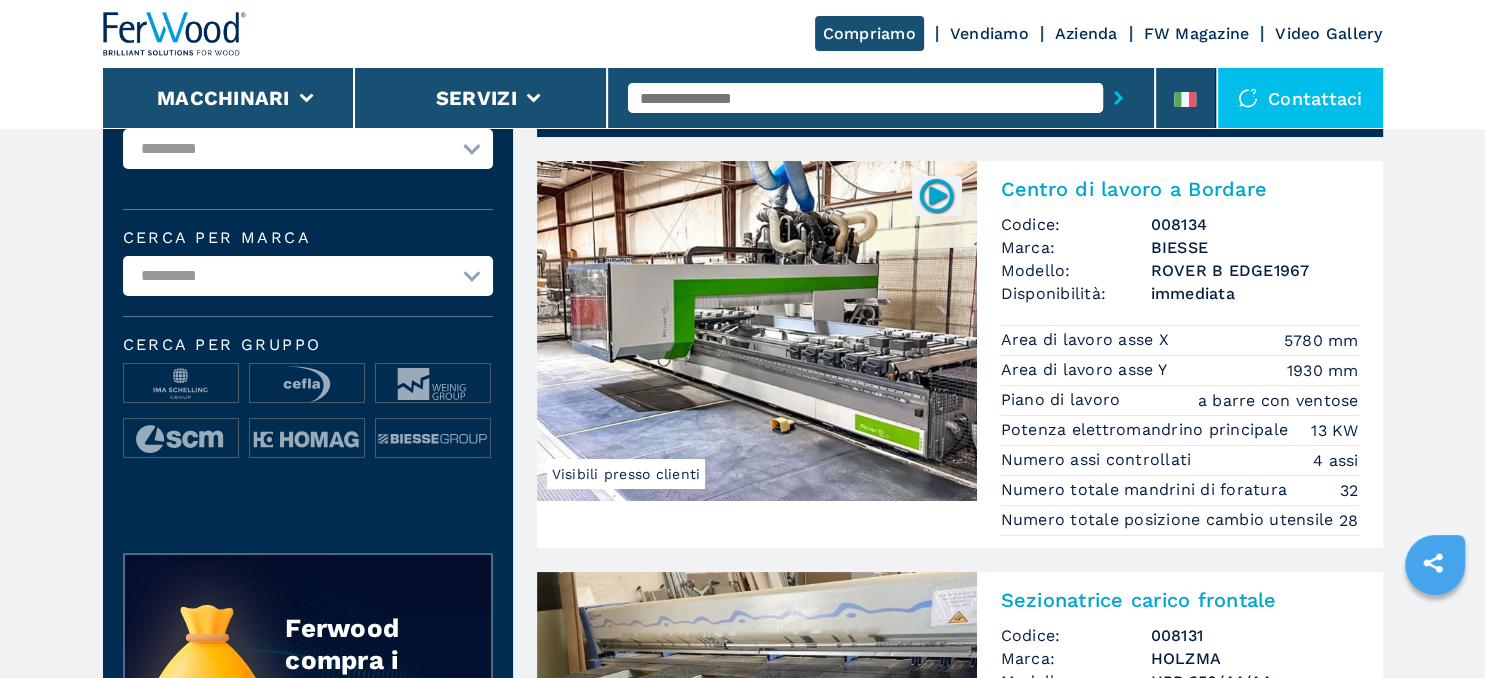 click at bounding box center [757, 331] 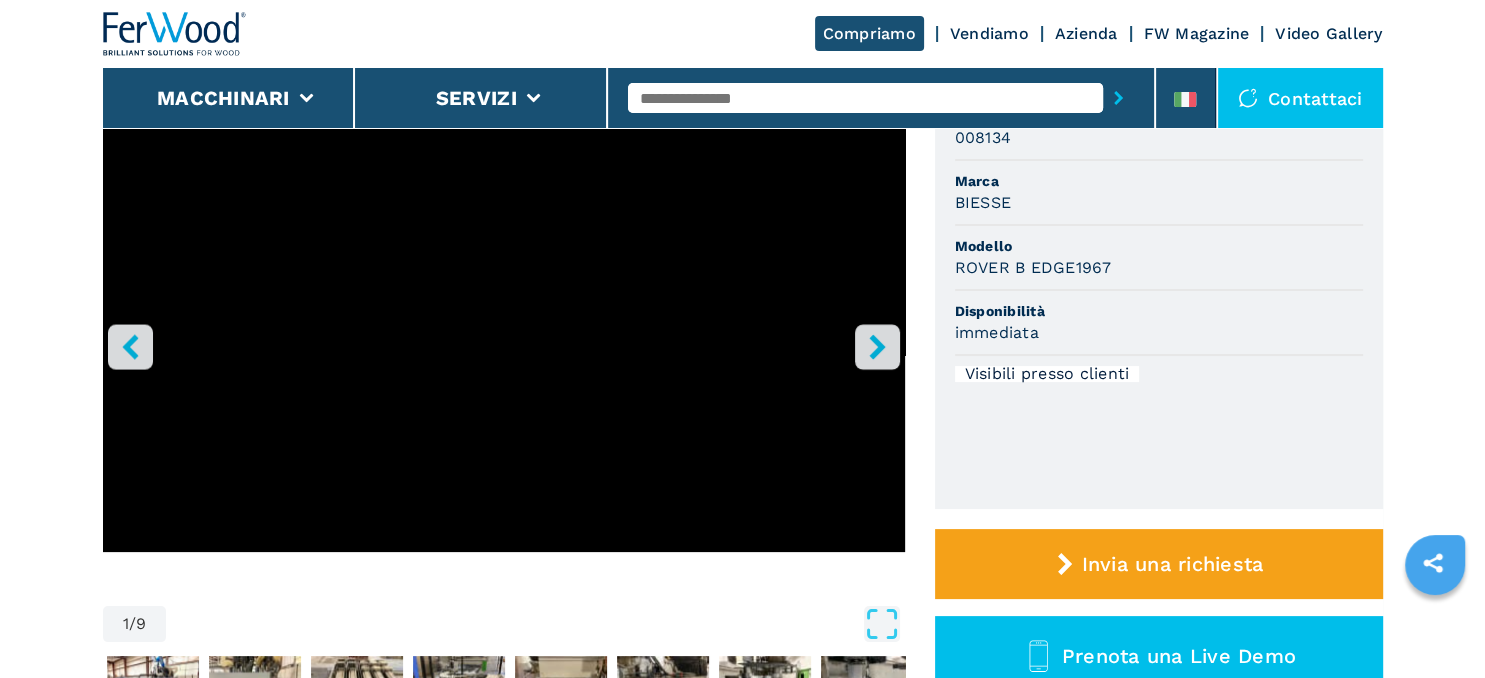 scroll, scrollTop: 105, scrollLeft: 0, axis: vertical 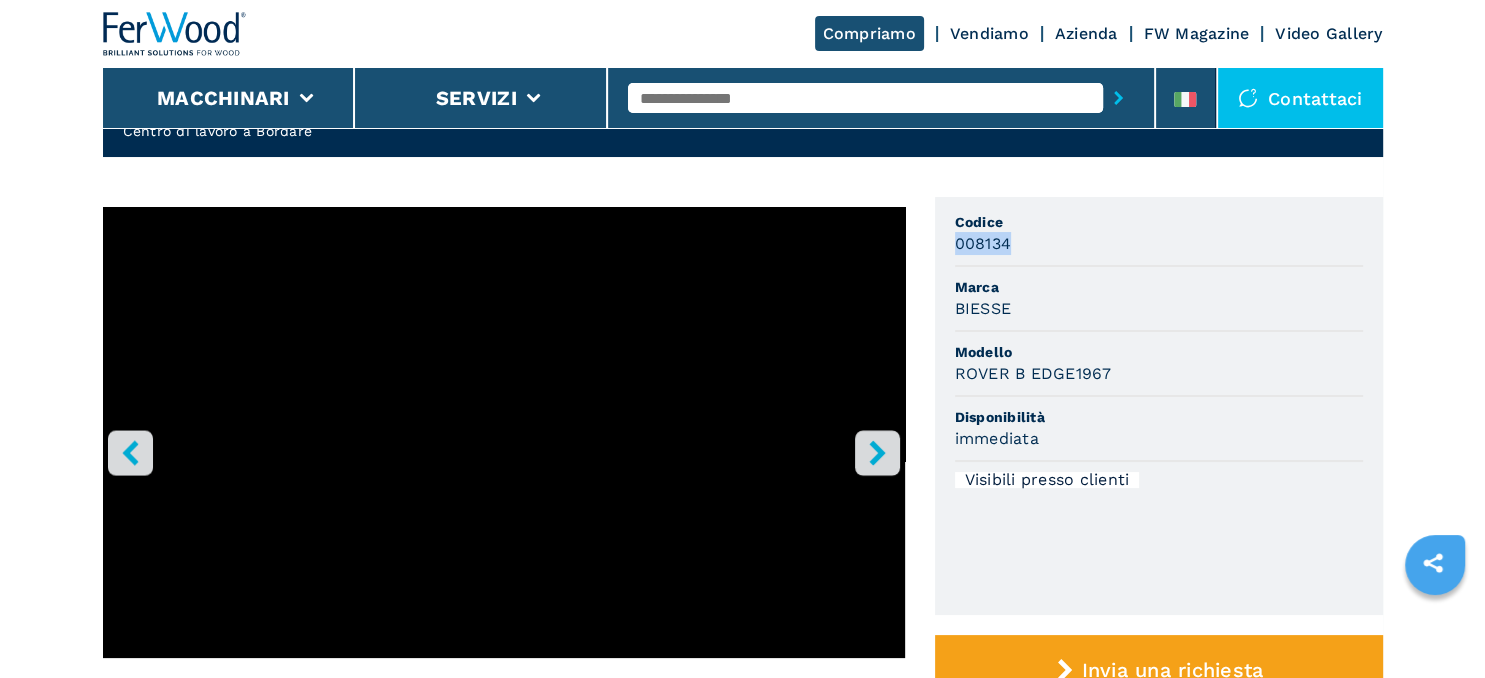 drag, startPoint x: 1016, startPoint y: 241, endPoint x: 946, endPoint y: 249, distance: 70.45566 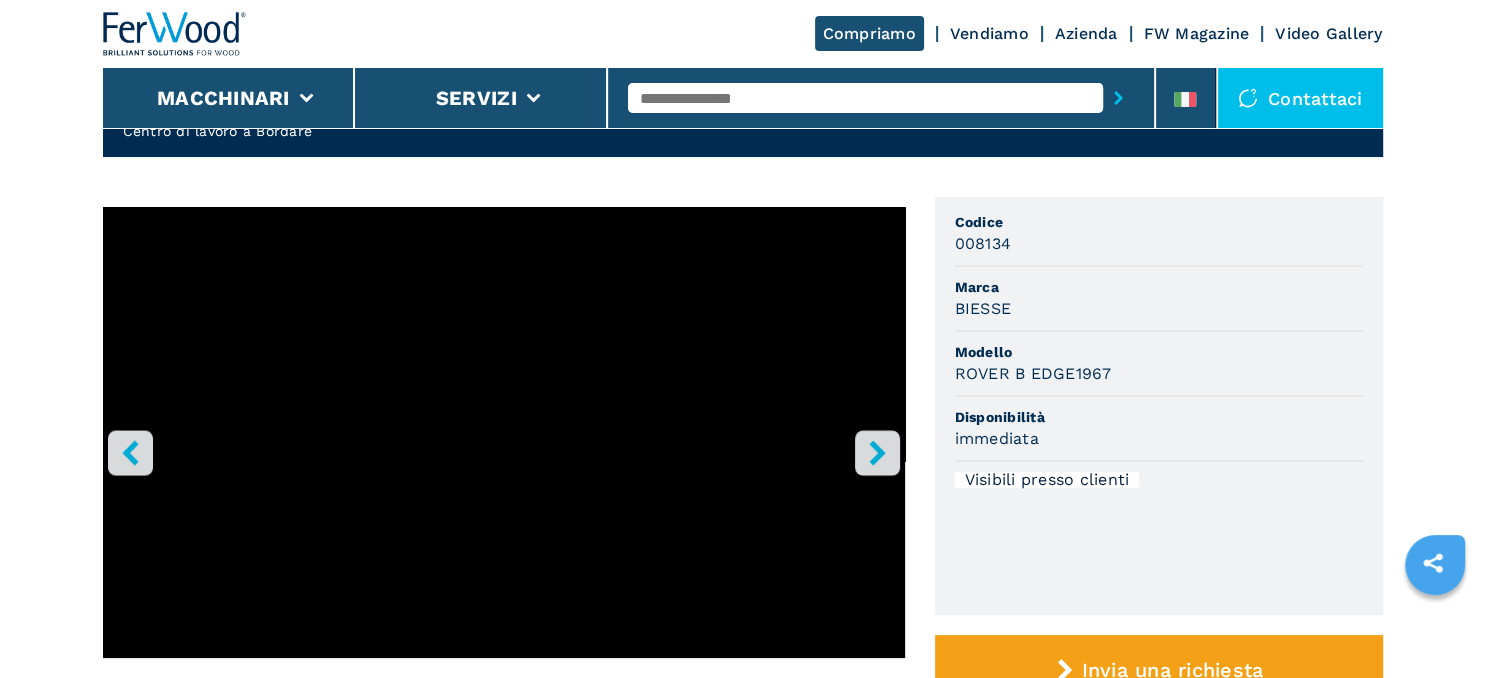 click on "immediata" at bounding box center [1159, 438] 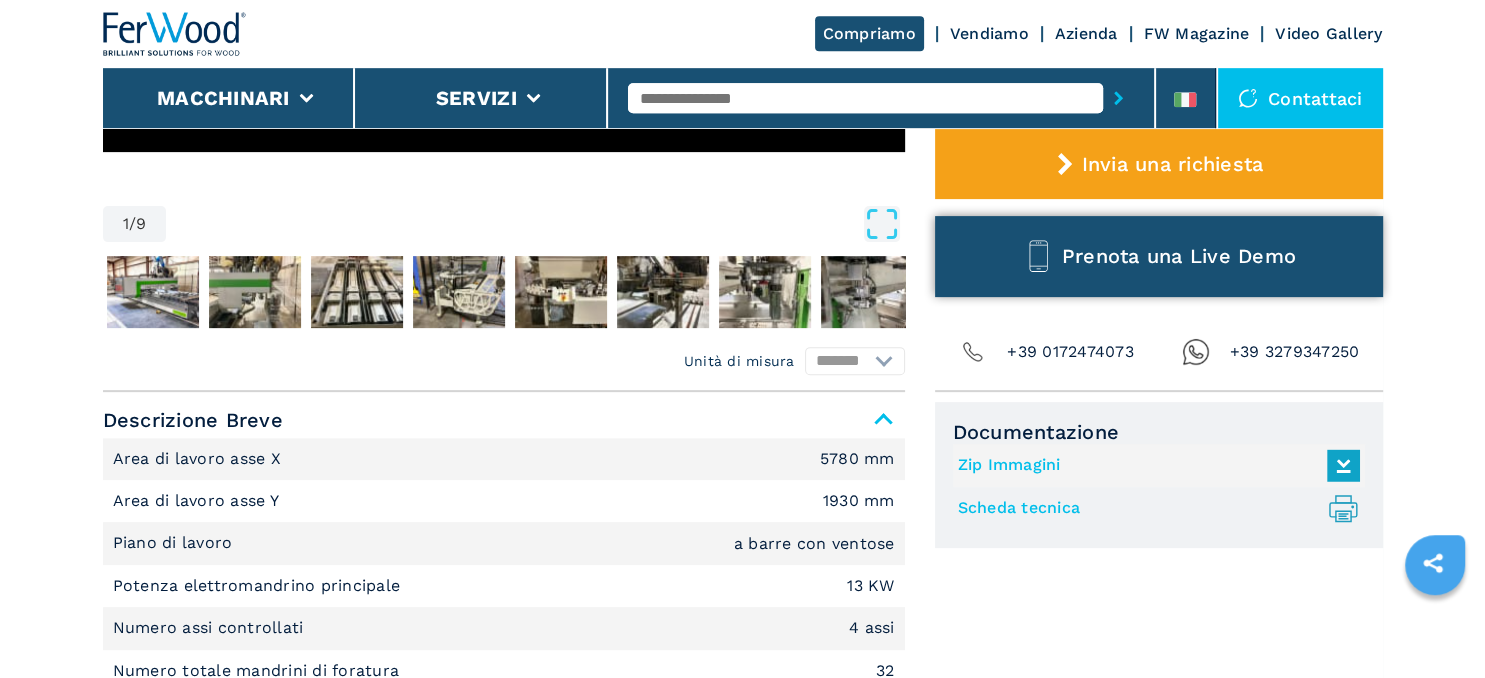 scroll, scrollTop: 633, scrollLeft: 0, axis: vertical 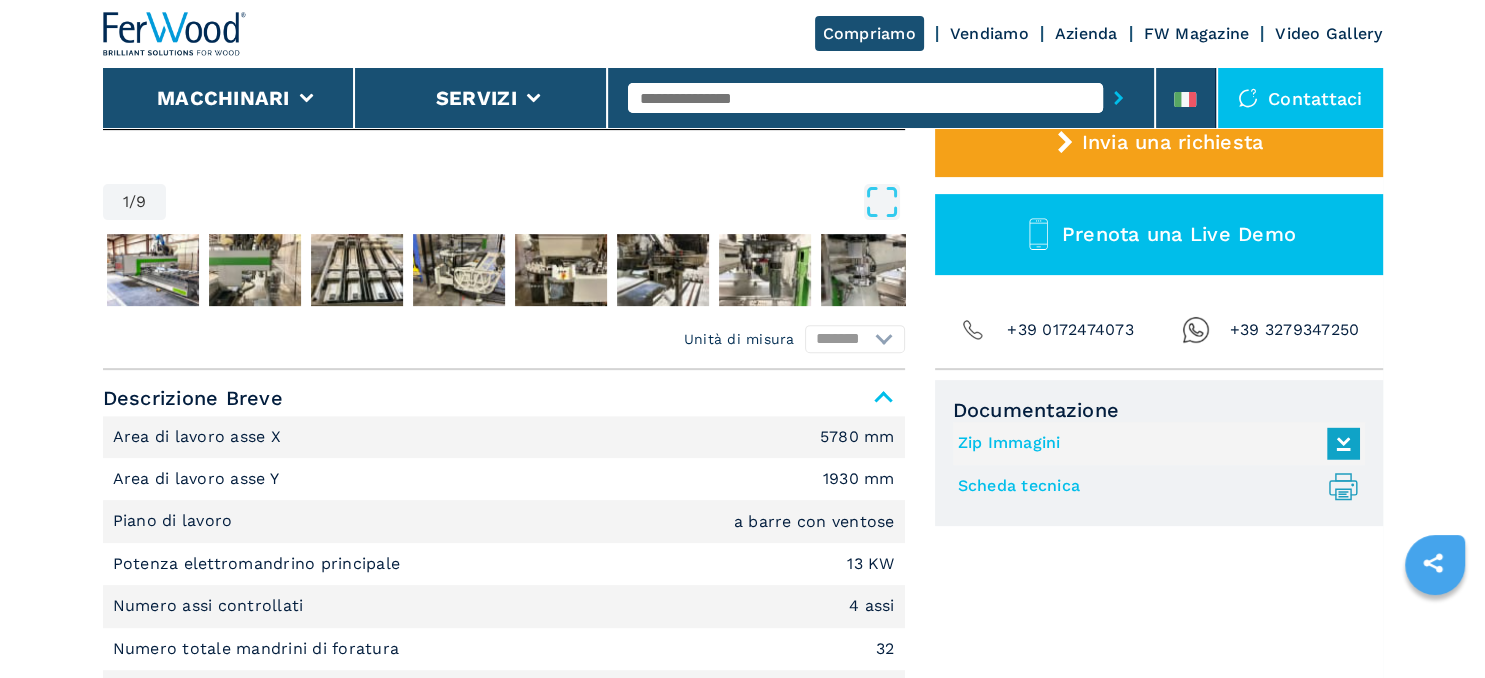 click on "Contattaci" at bounding box center (1300, 98) 